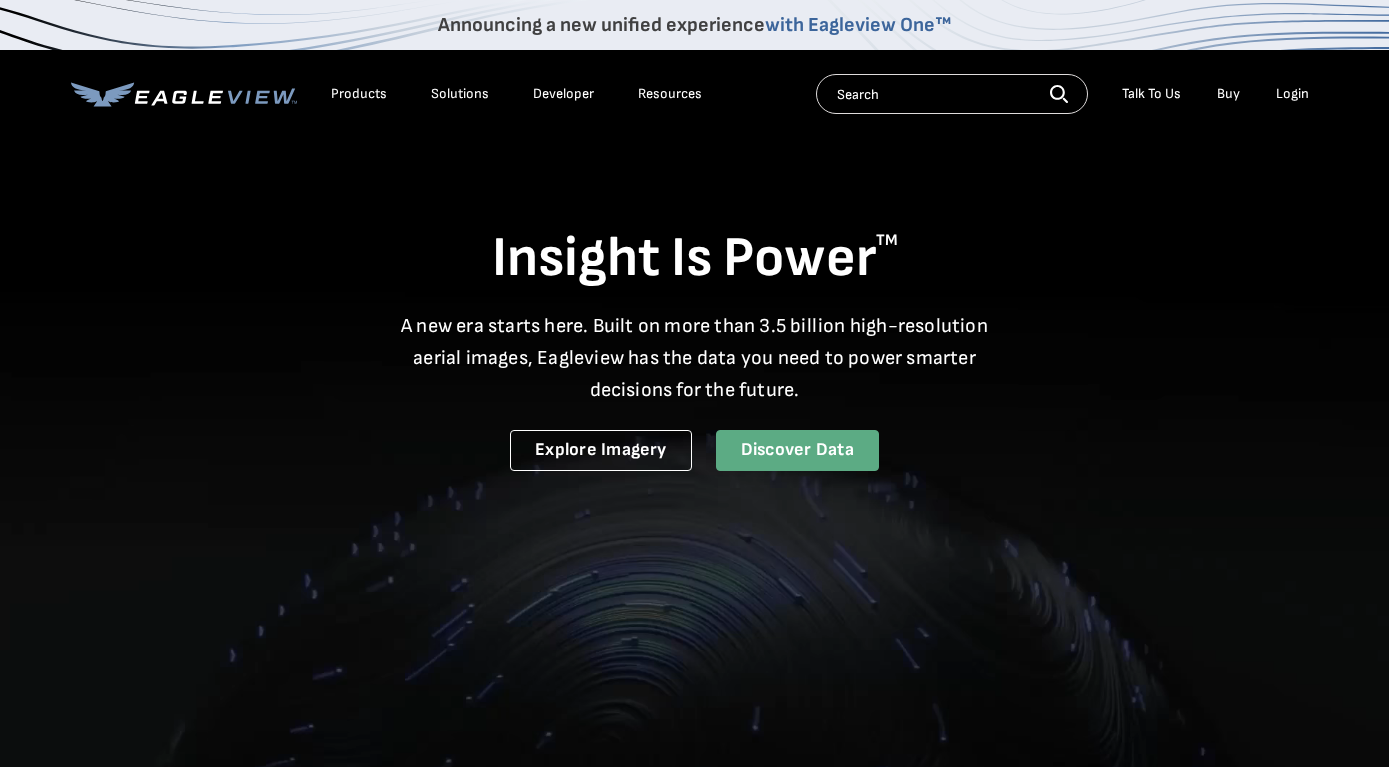 scroll, scrollTop: 0, scrollLeft: 0, axis: both 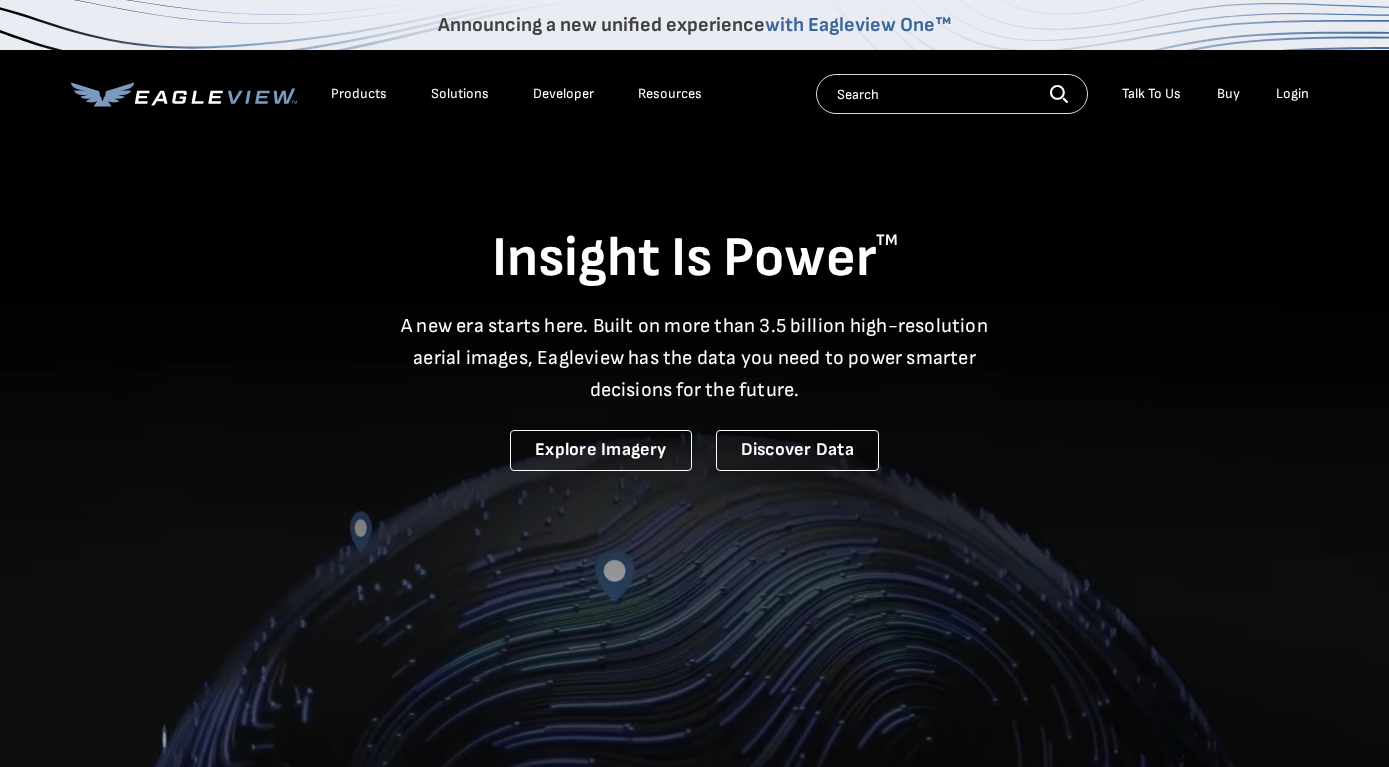 click on "Login" at bounding box center (1292, 94) 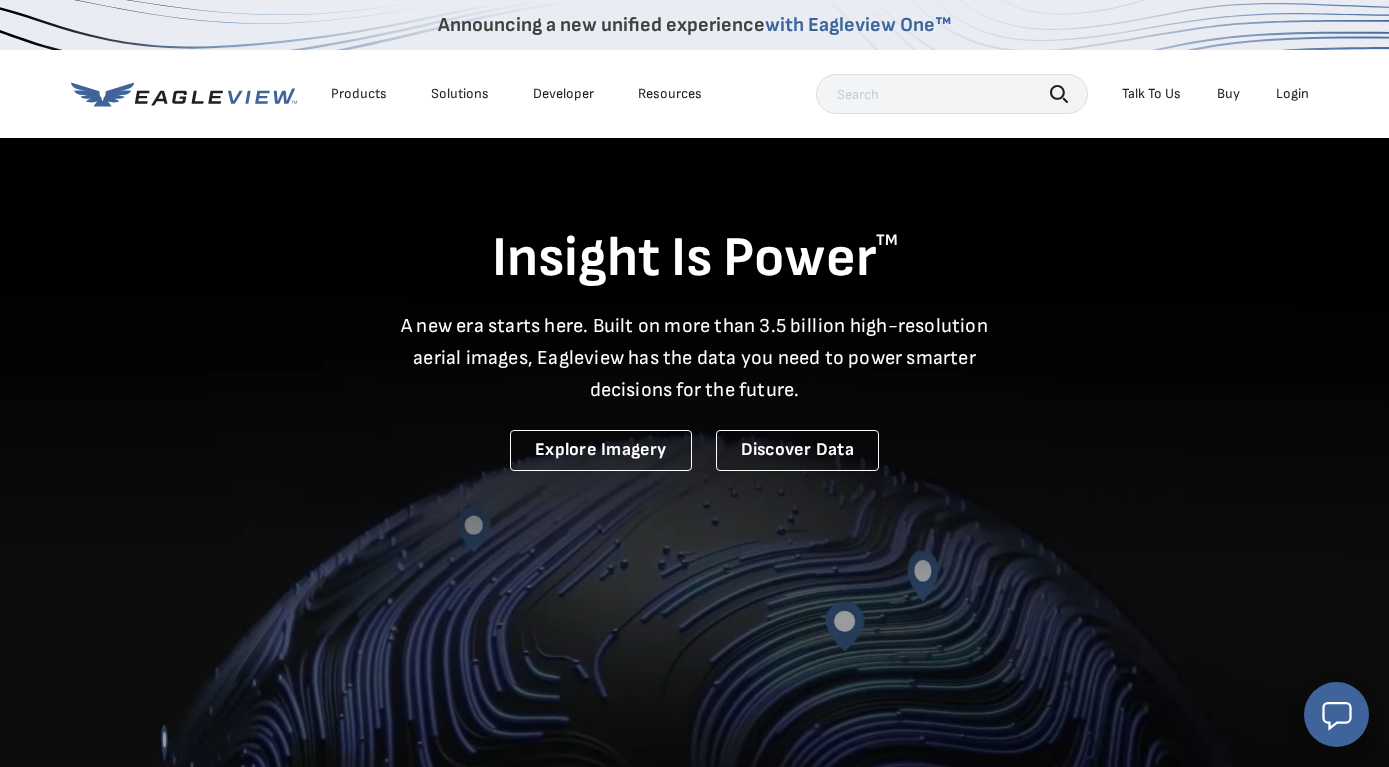 click on "Login" at bounding box center [1292, 94] 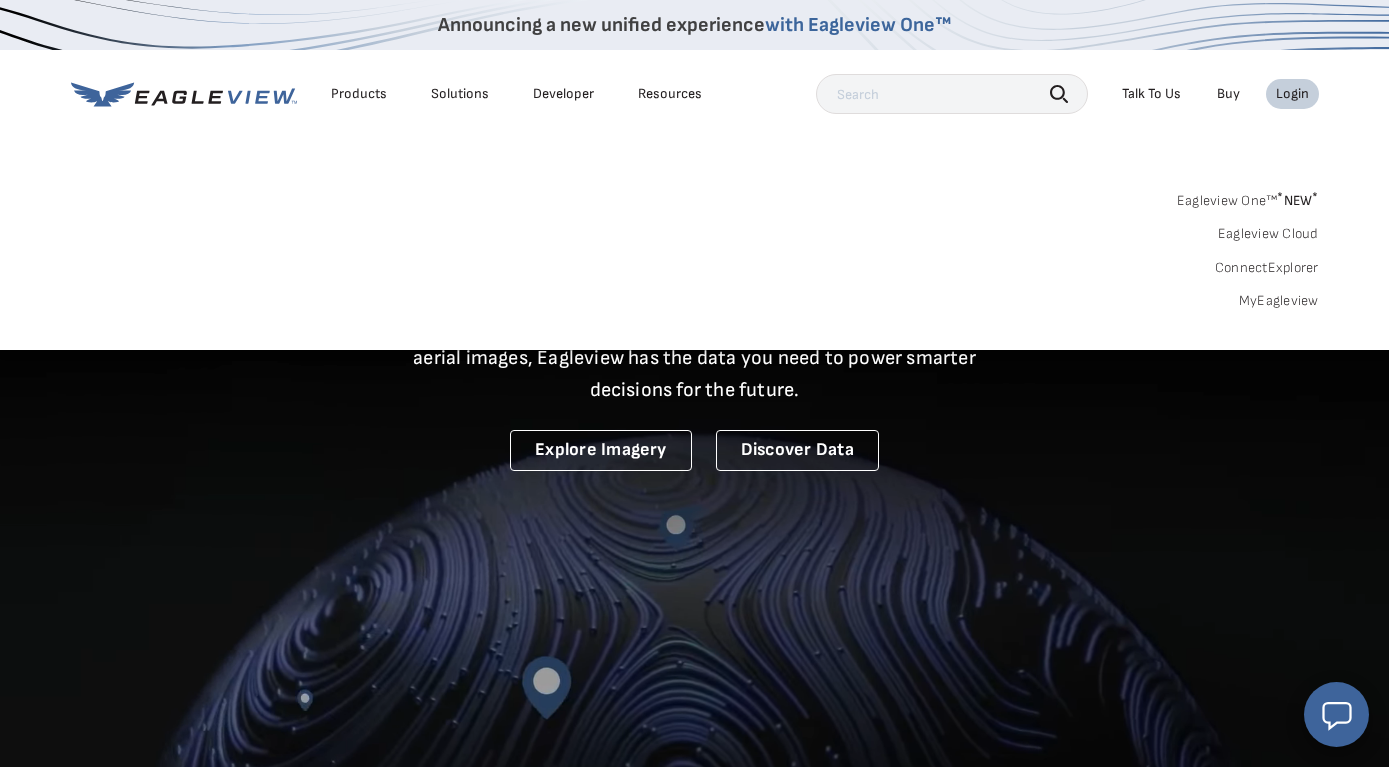 click on "MyEagleview" at bounding box center [1279, 301] 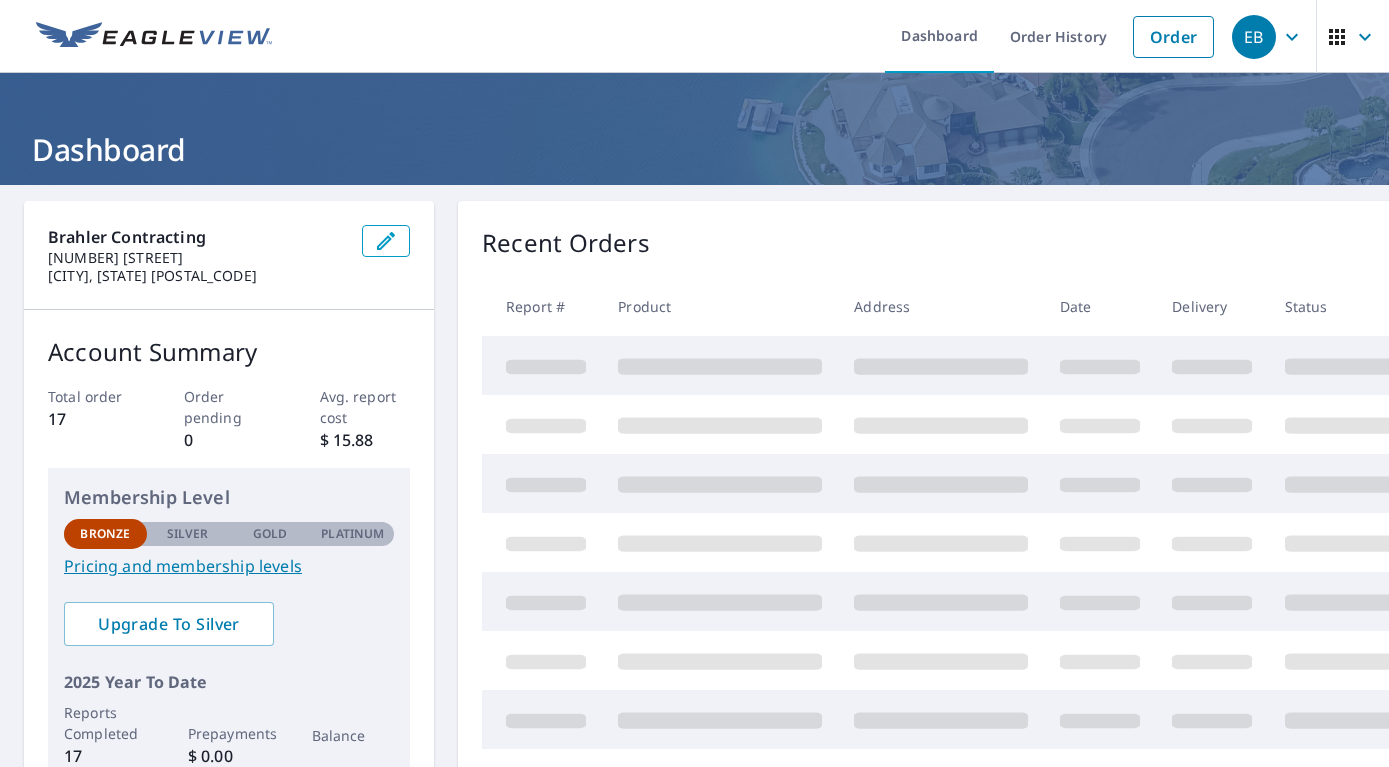 scroll, scrollTop: 0, scrollLeft: 0, axis: both 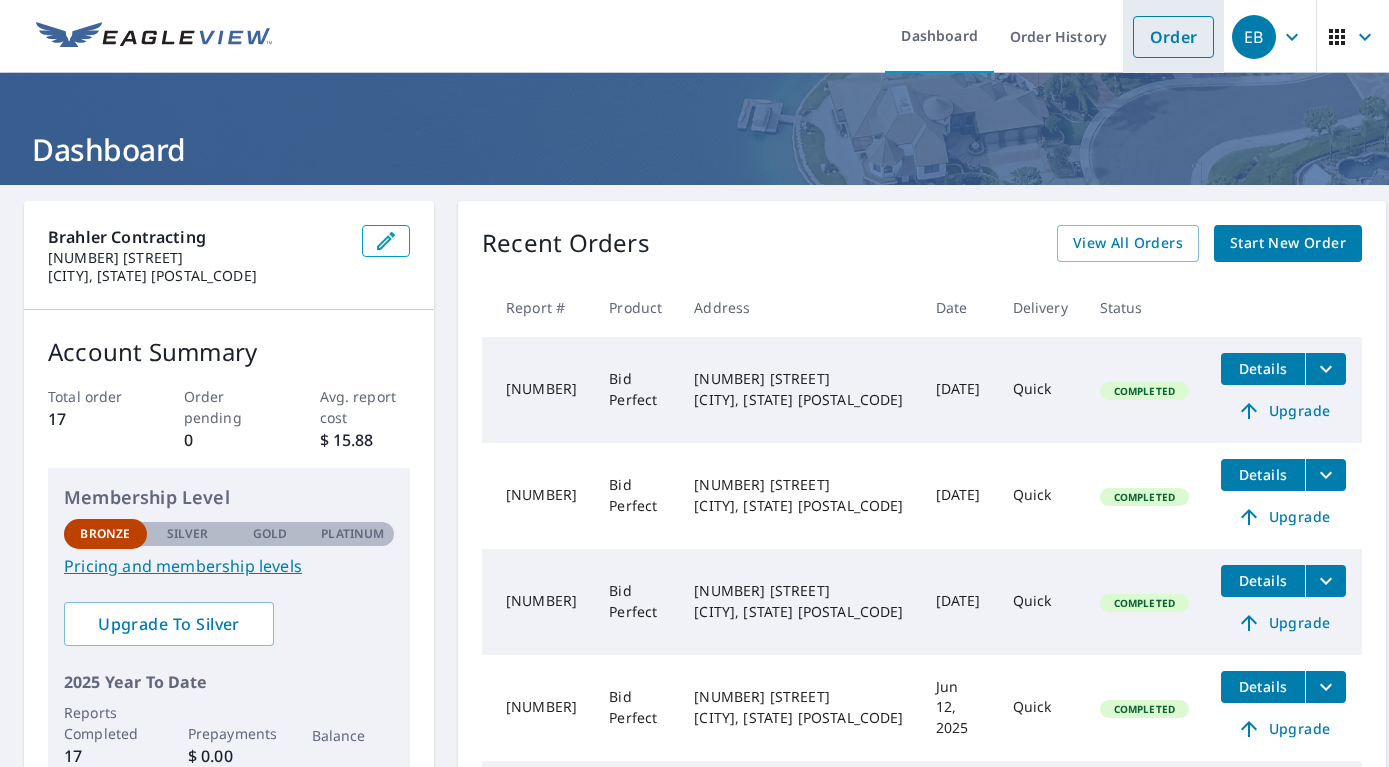 click on "Order" at bounding box center [1173, 37] 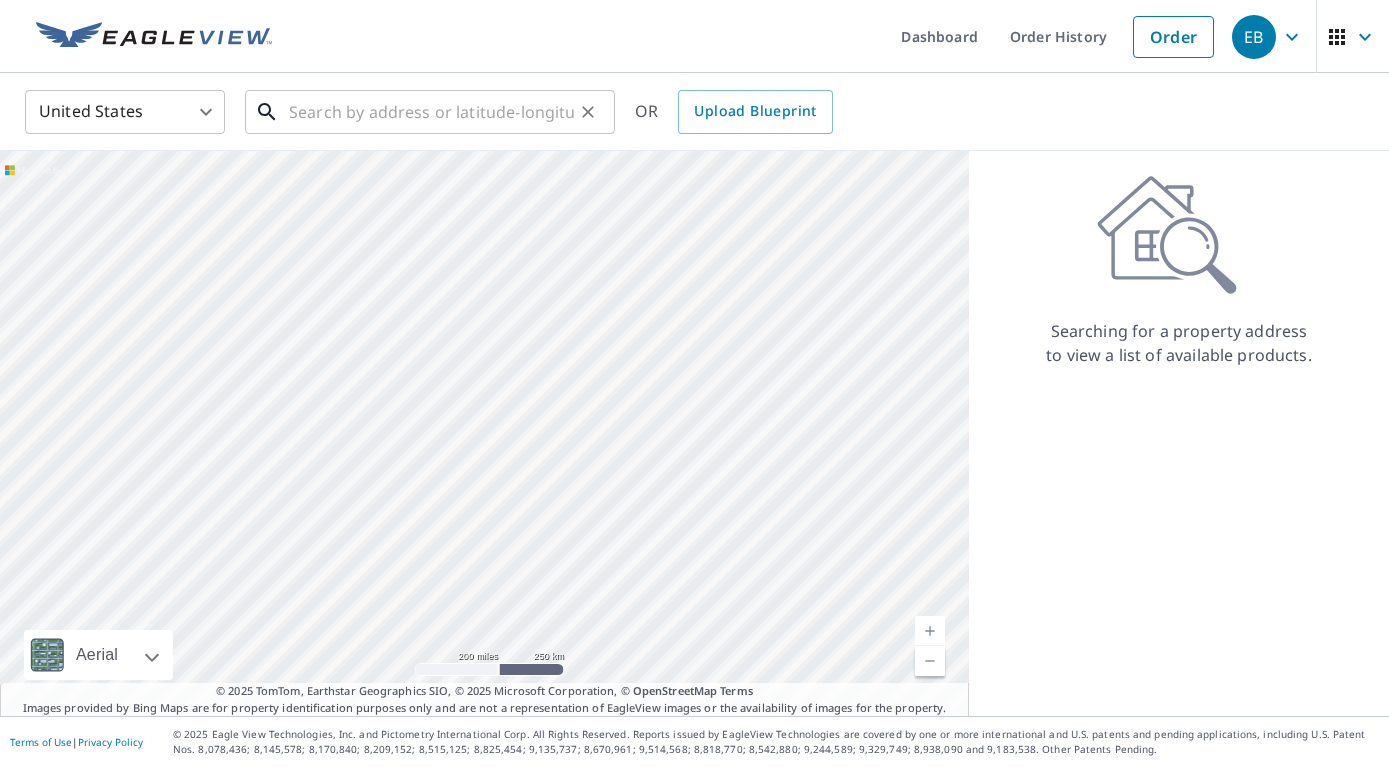 click at bounding box center [431, 112] 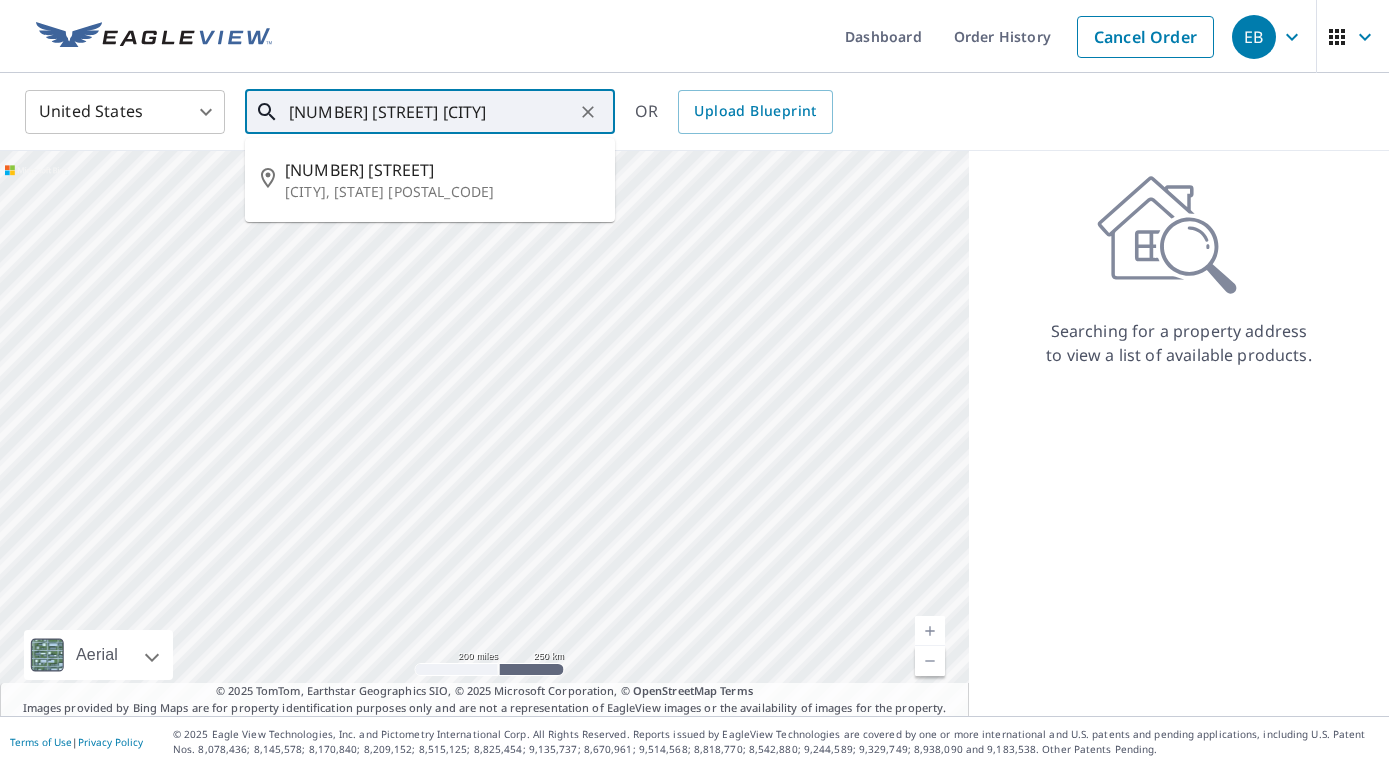 type on "99 Lombard St New Philadelphia" 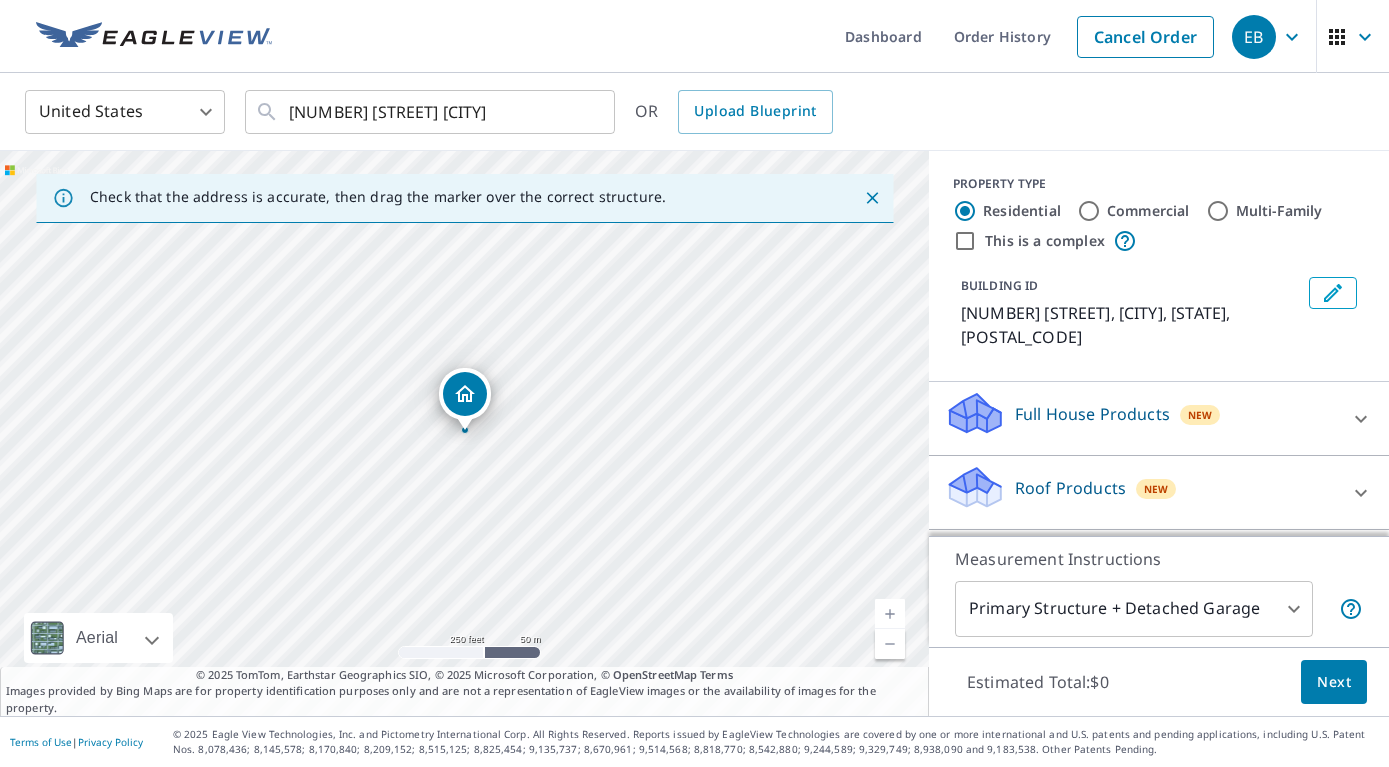 click at bounding box center [890, 614] 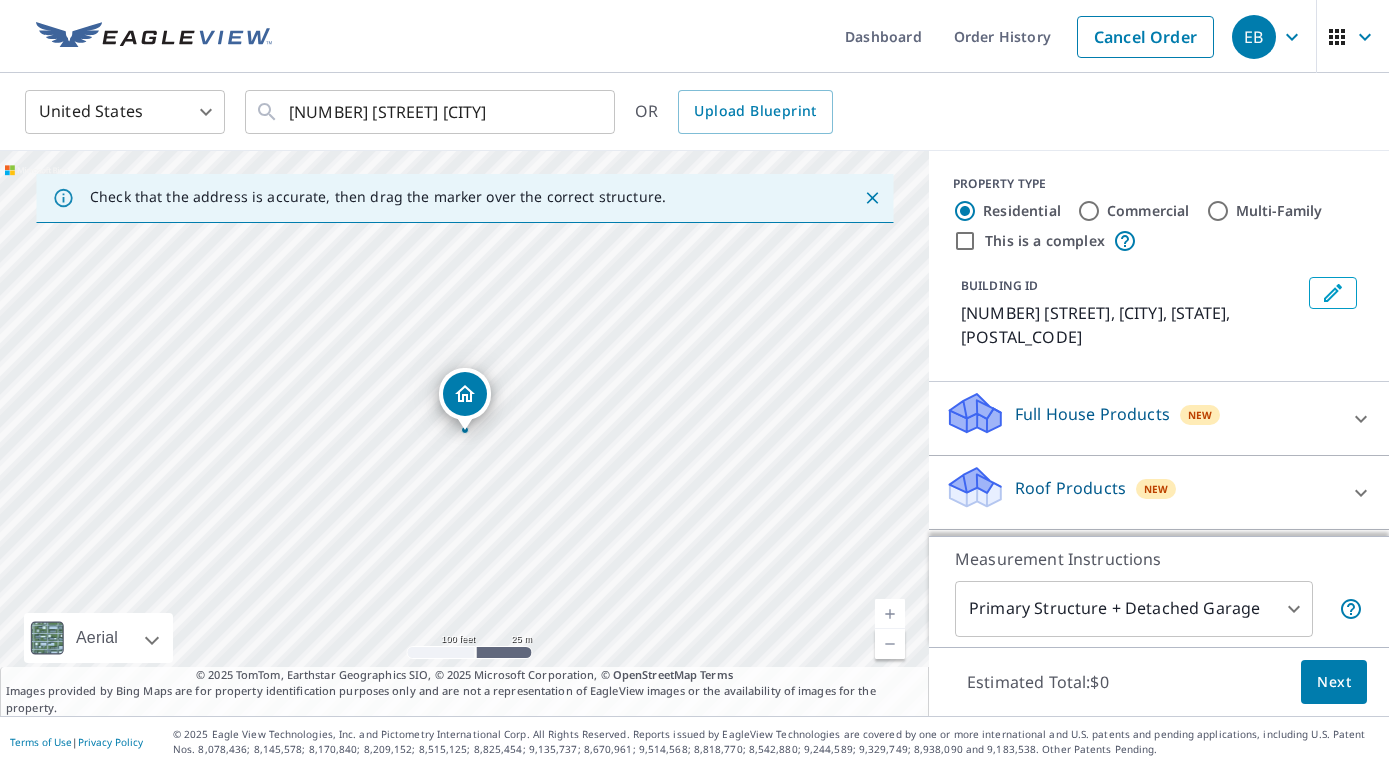 click at bounding box center [890, 614] 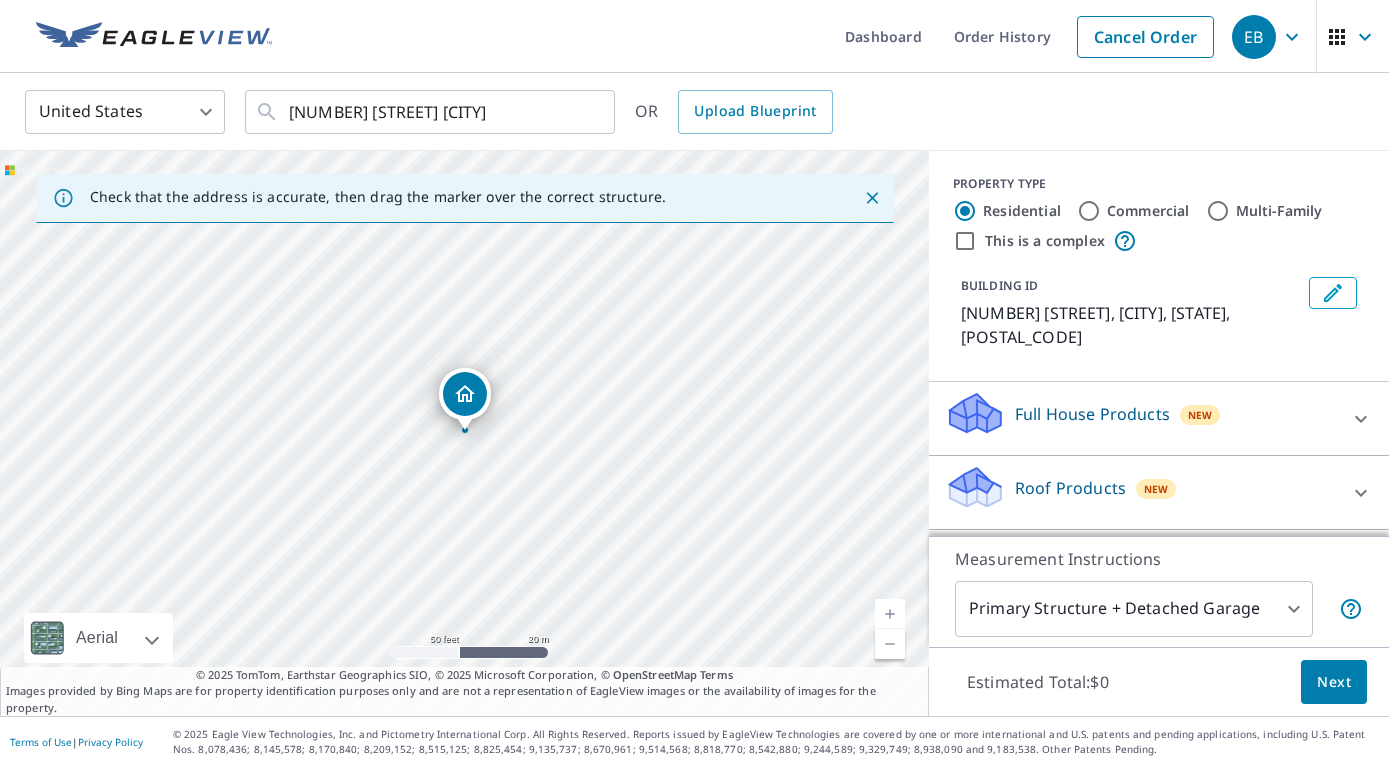 click at bounding box center (890, 614) 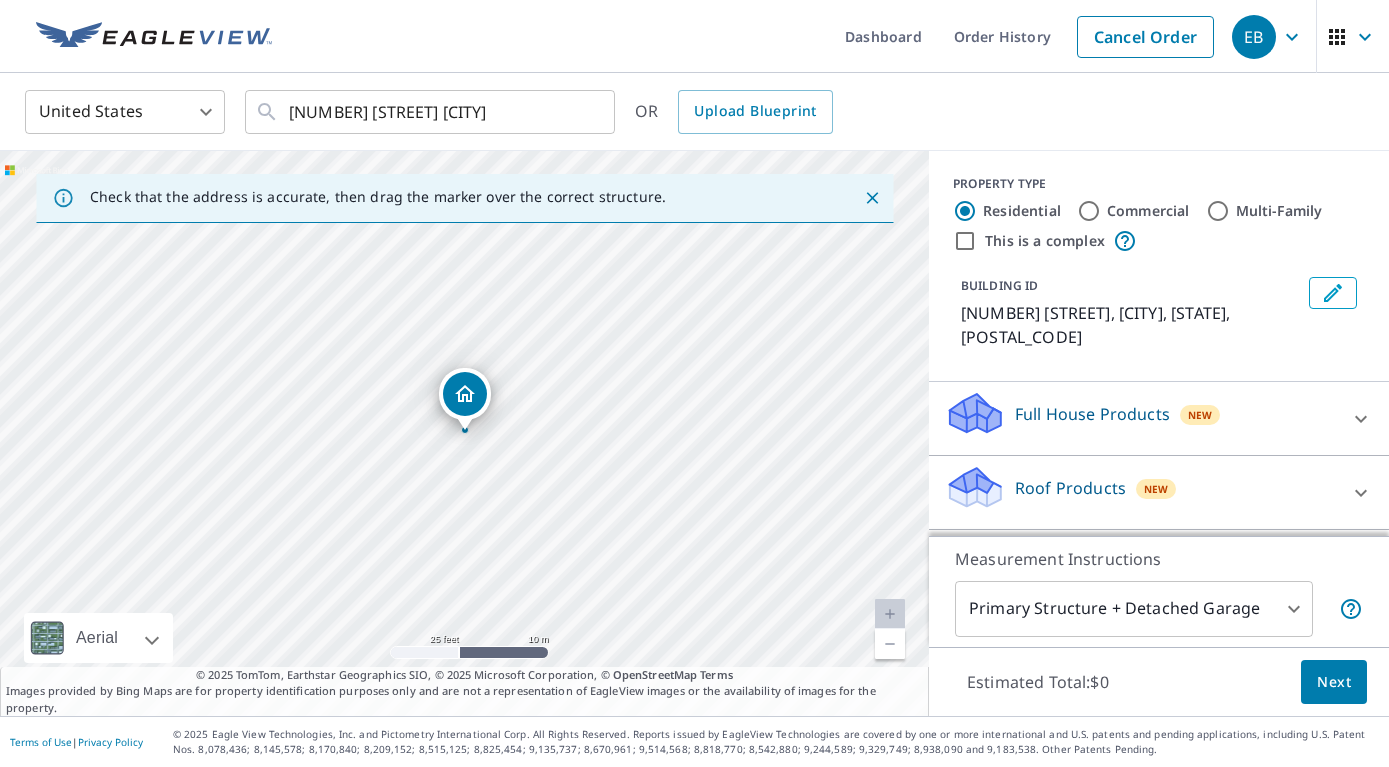 click at bounding box center [890, 644] 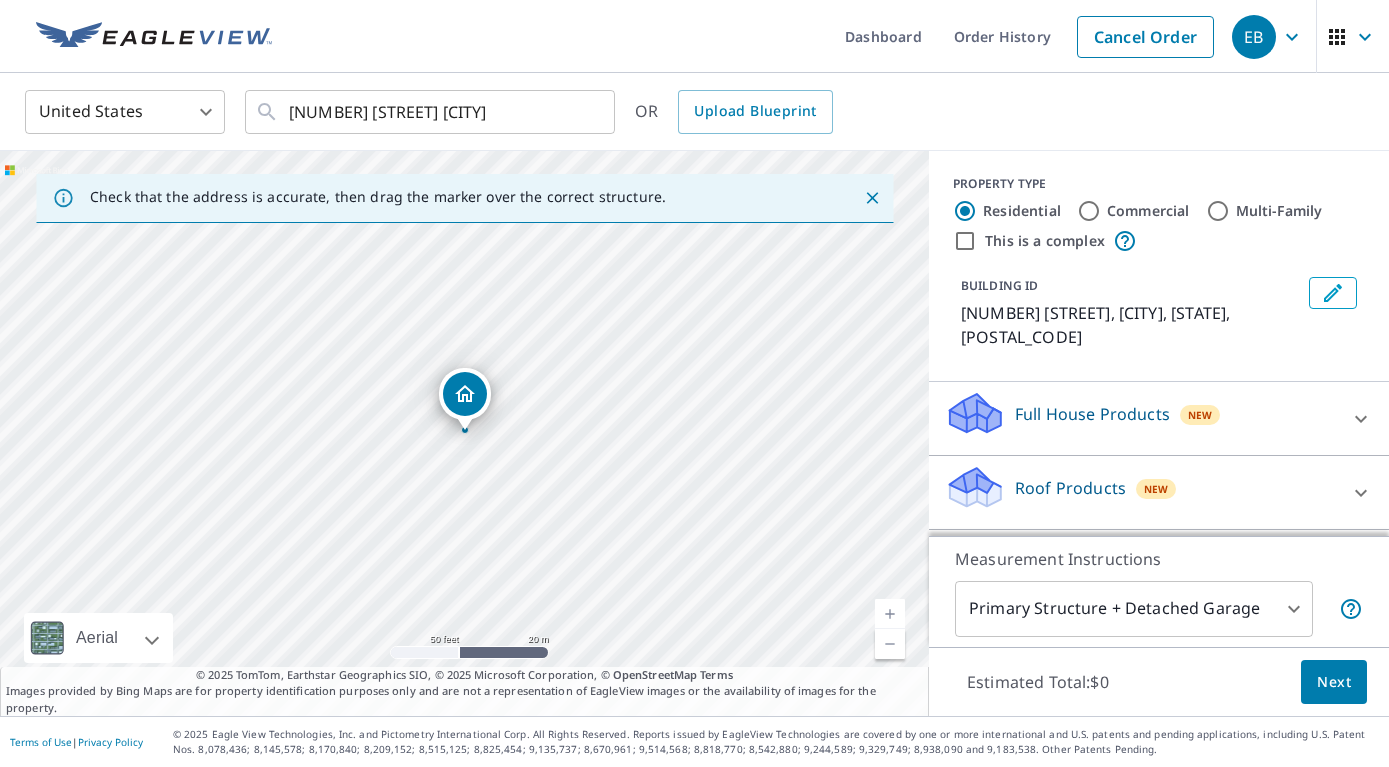 click at bounding box center (890, 644) 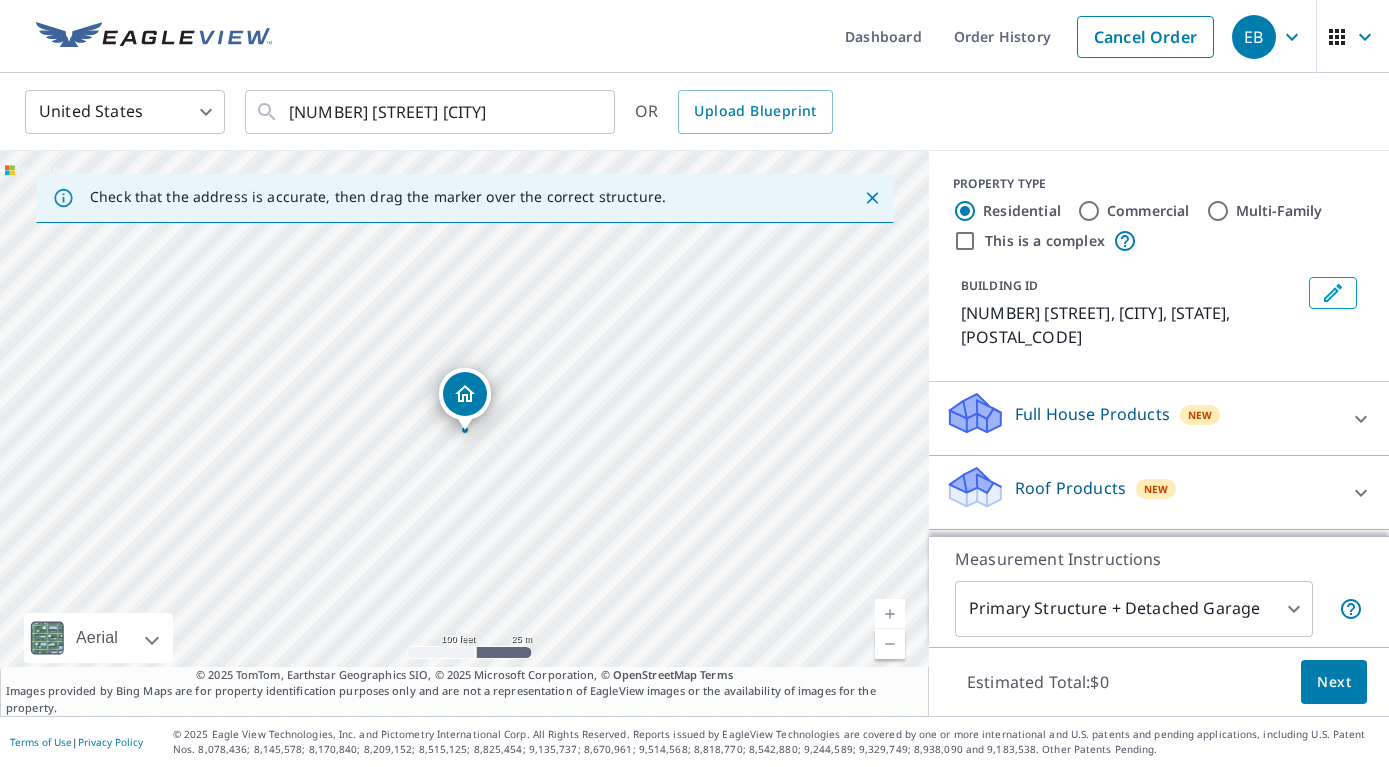 click on "99 Lombard St New Philadelphia, PA 17959" at bounding box center [464, 433] 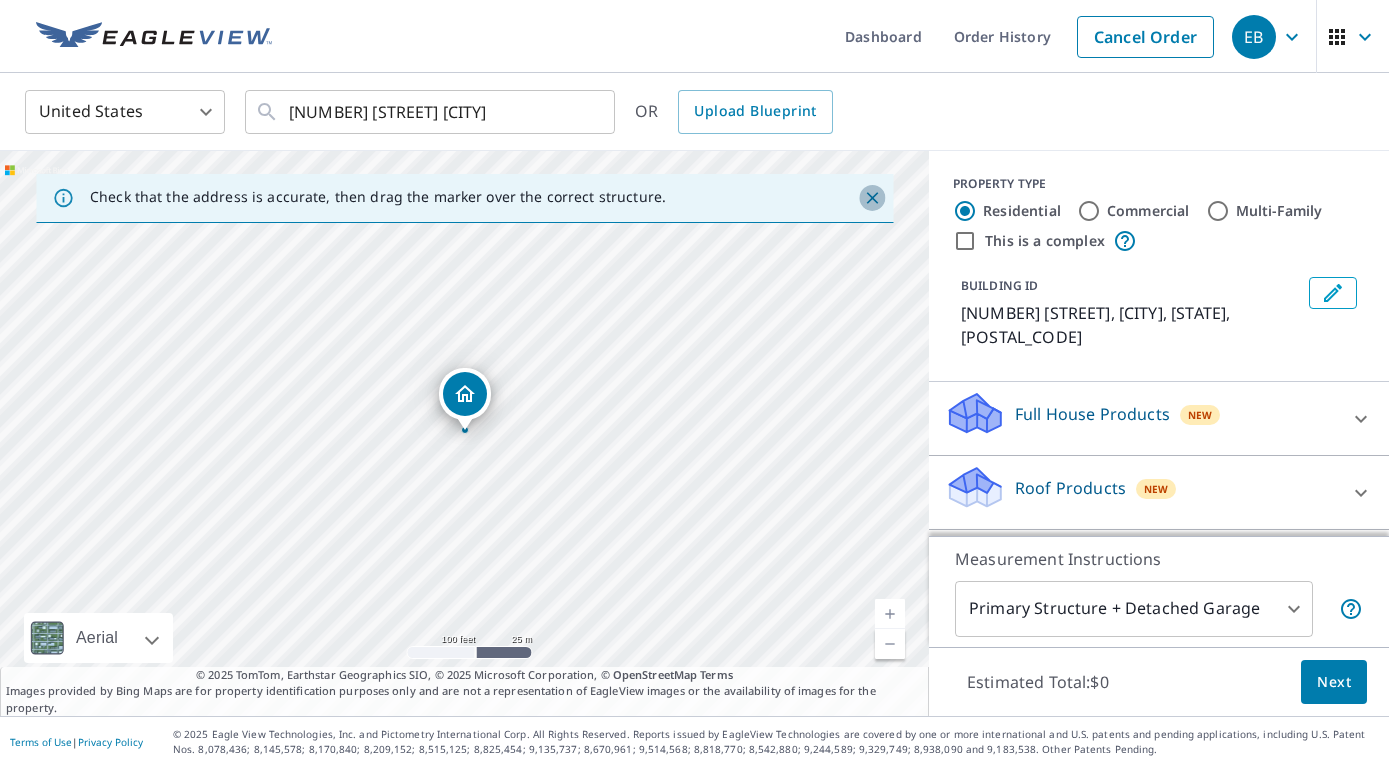 click 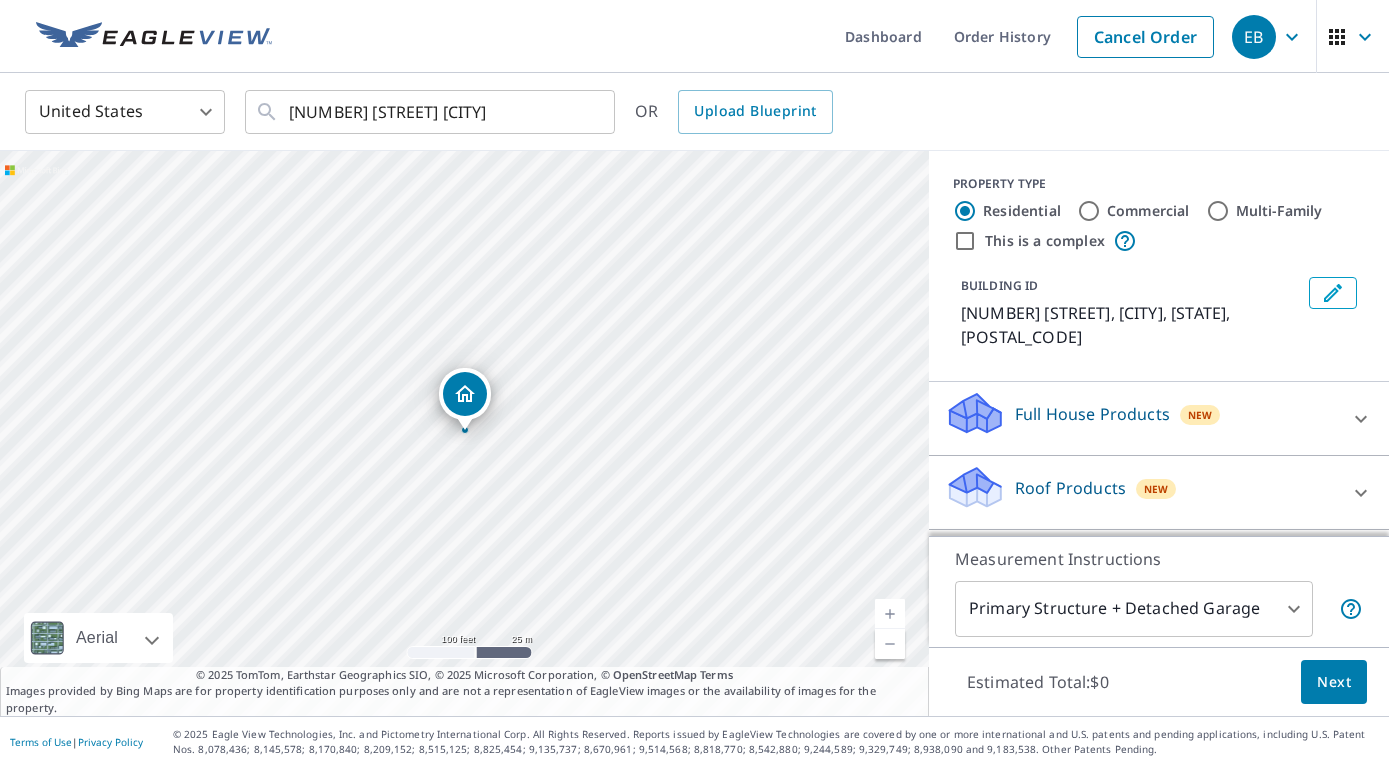 click at bounding box center (890, 614) 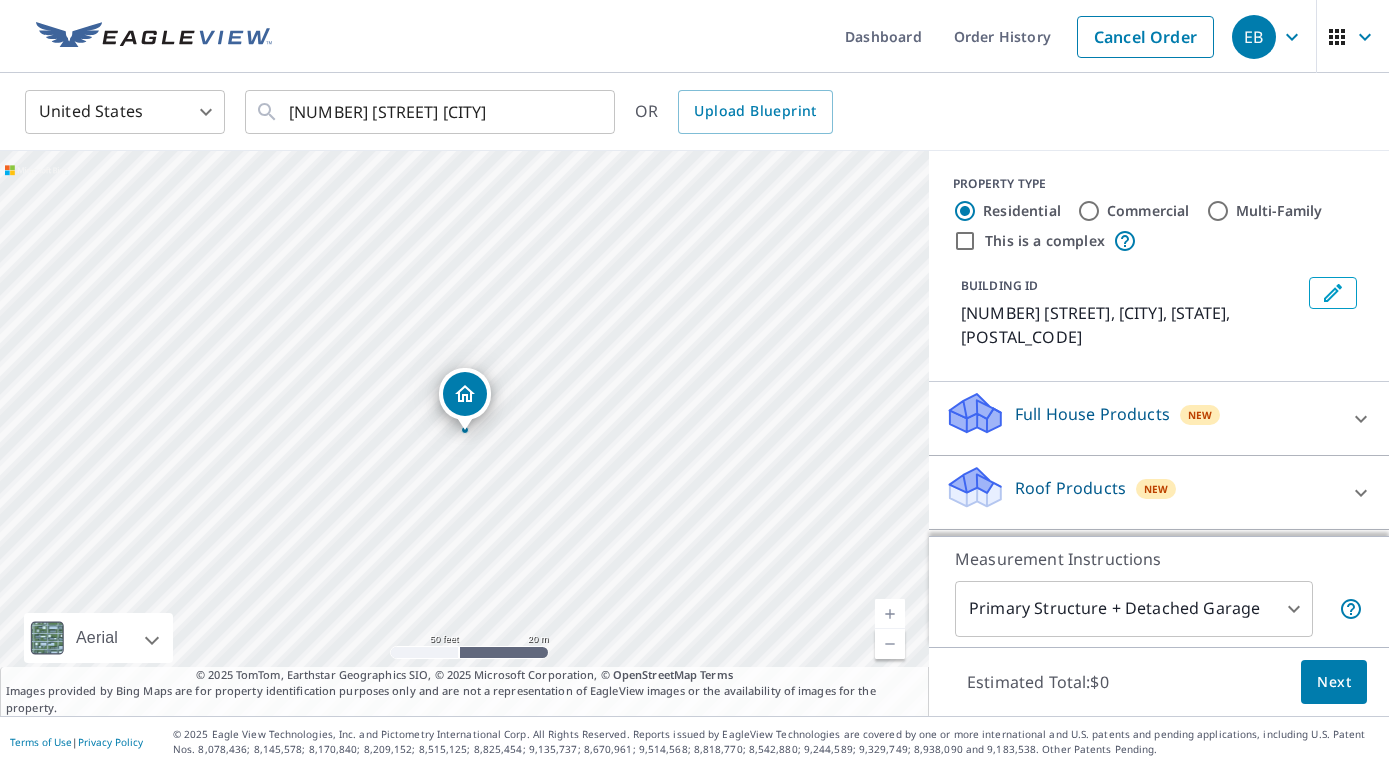click at bounding box center [890, 614] 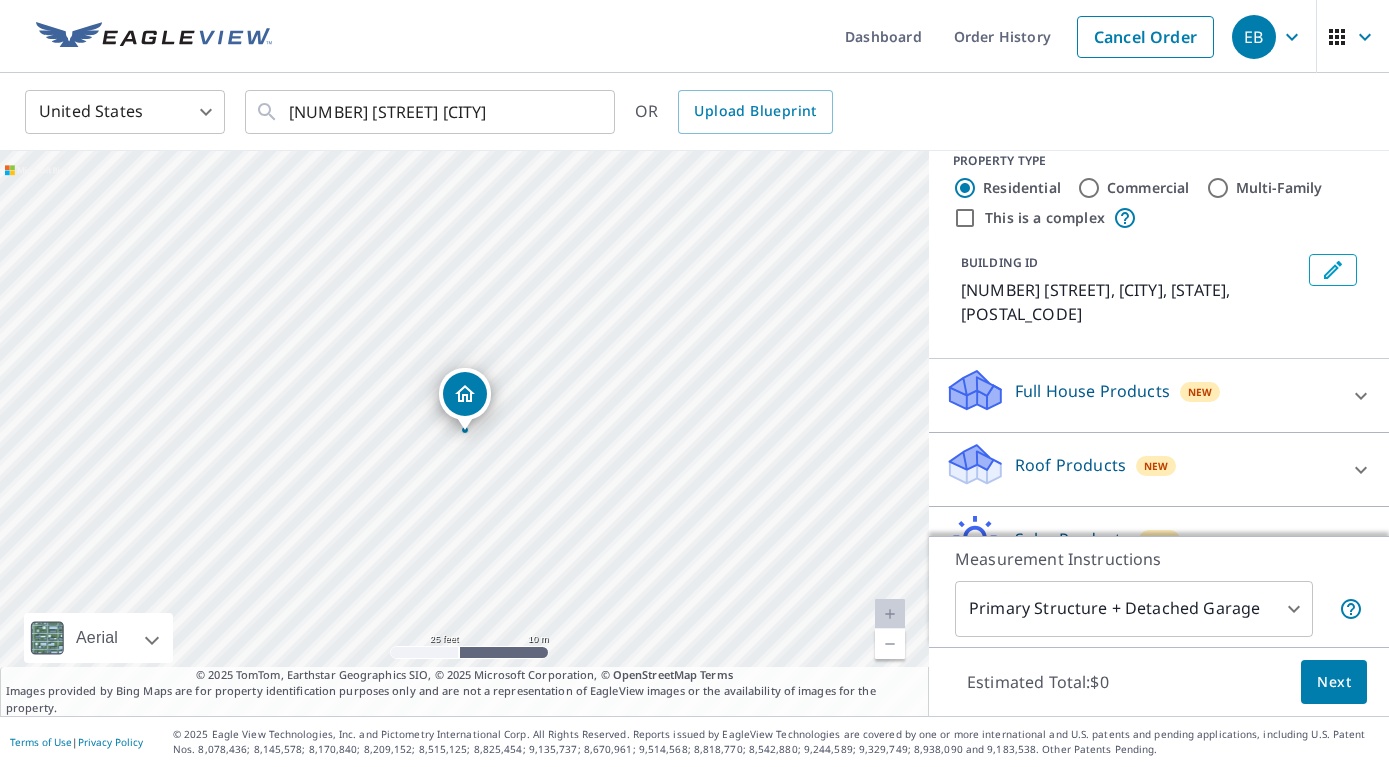scroll, scrollTop: 0, scrollLeft: 0, axis: both 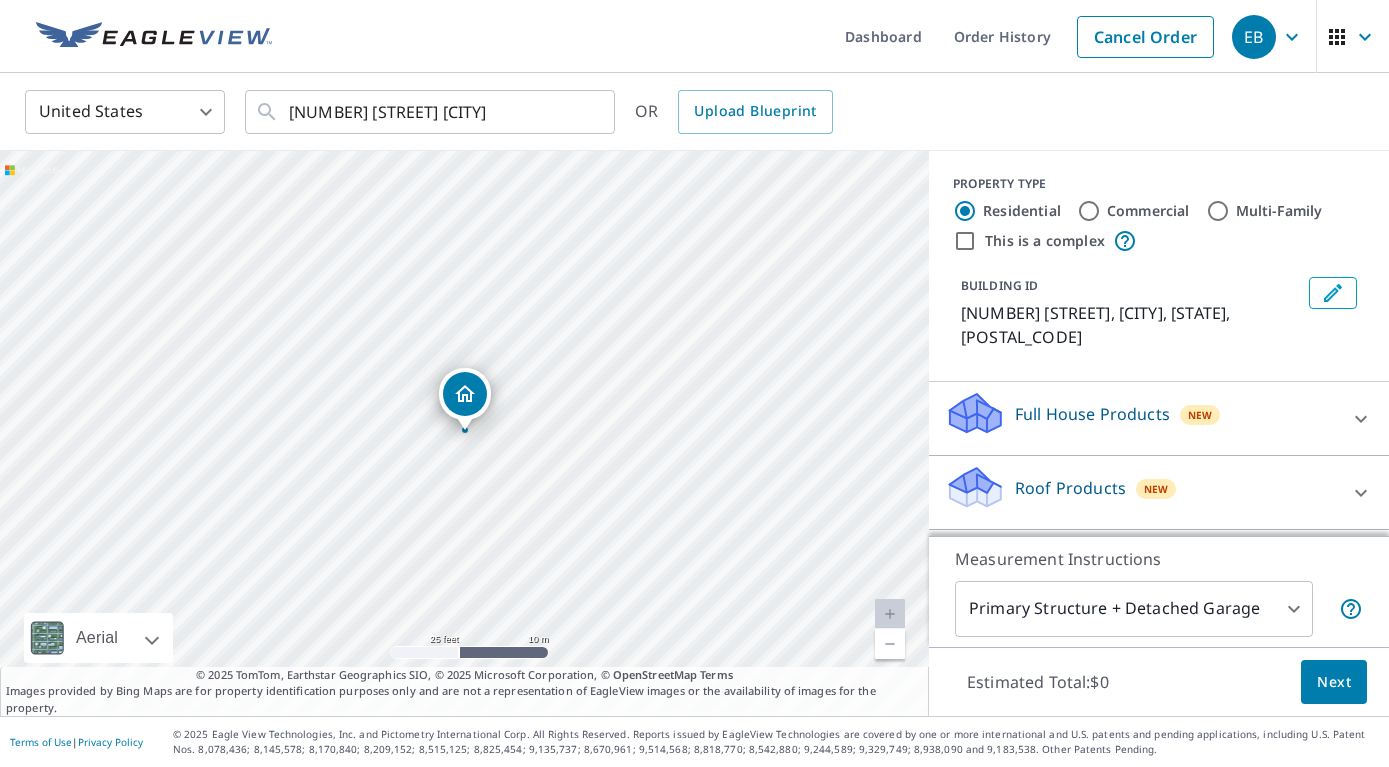 click at bounding box center (890, 644) 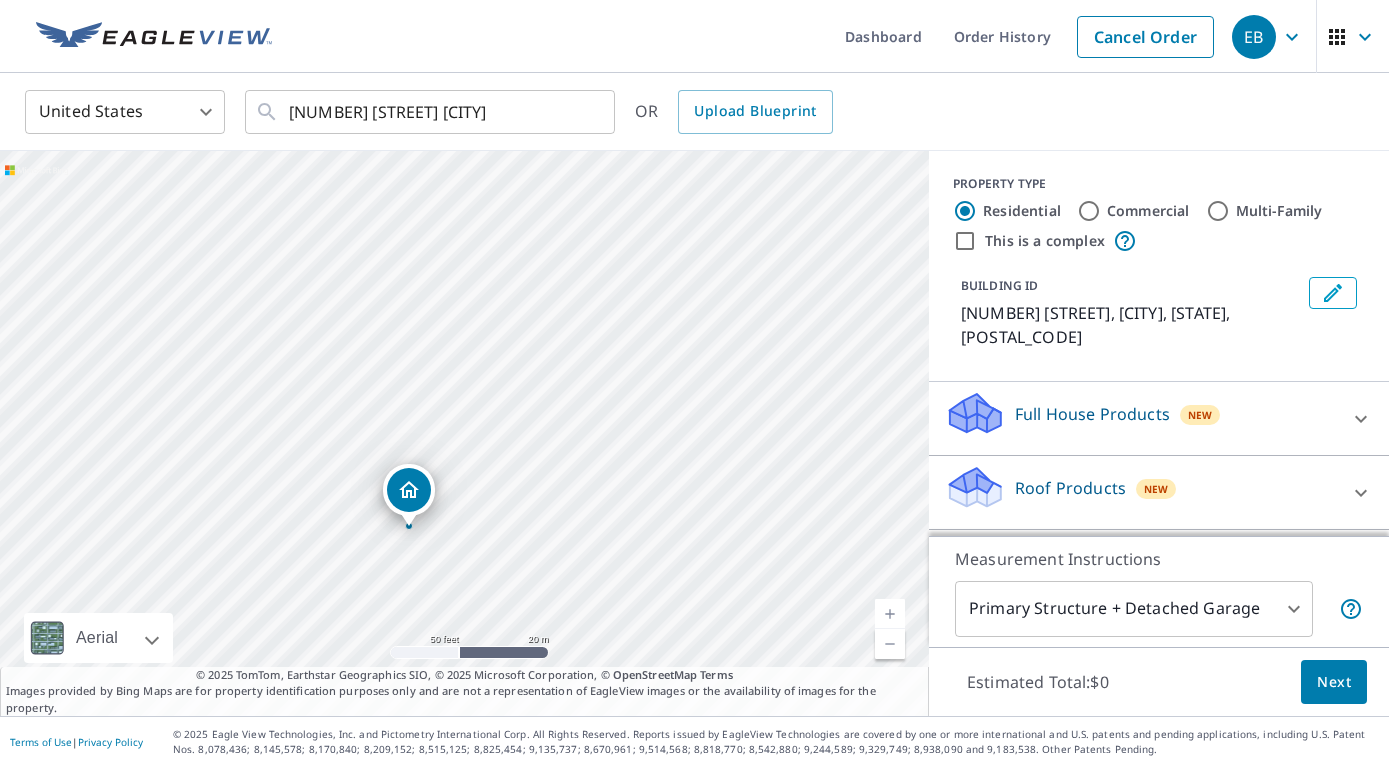 click on "99 Lombard St New Philadelphia, PA 17959" at bounding box center [464, 433] 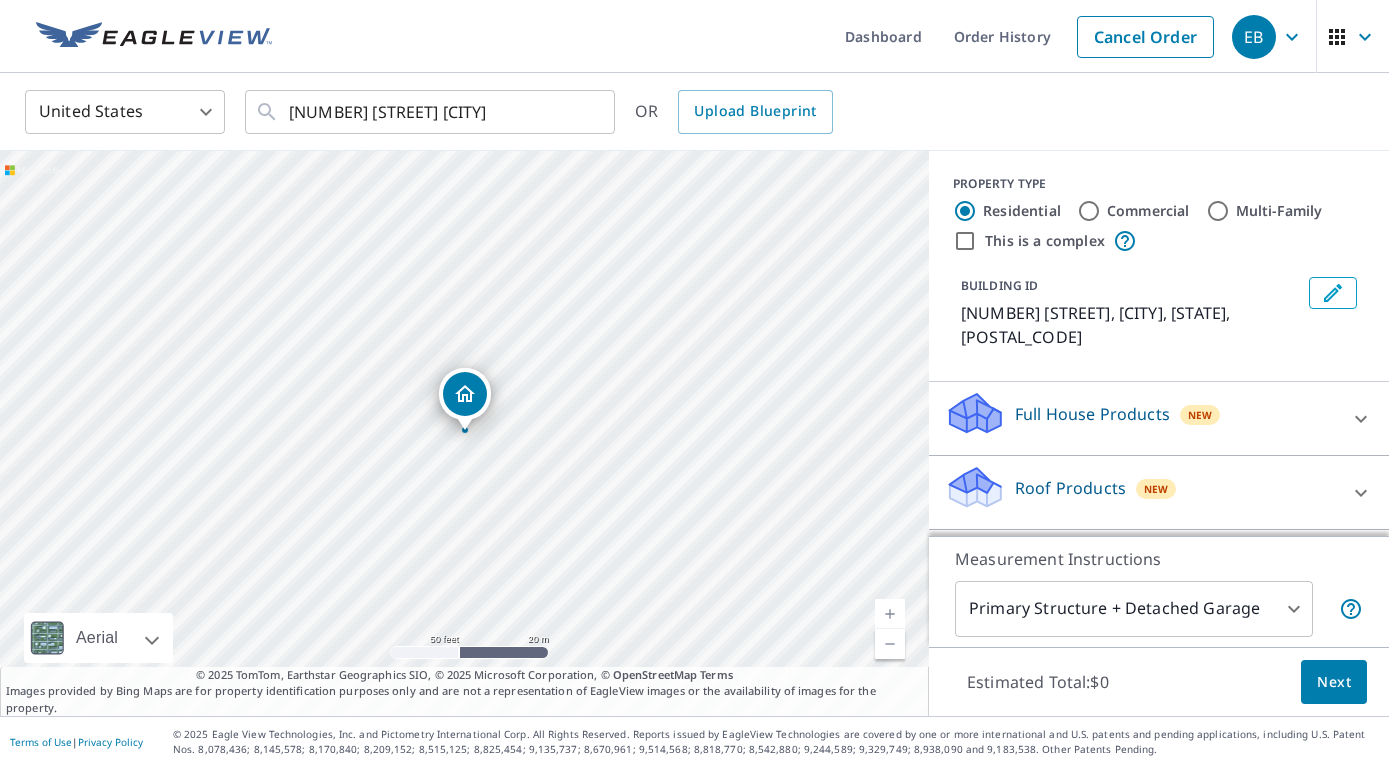 click at bounding box center [890, 614] 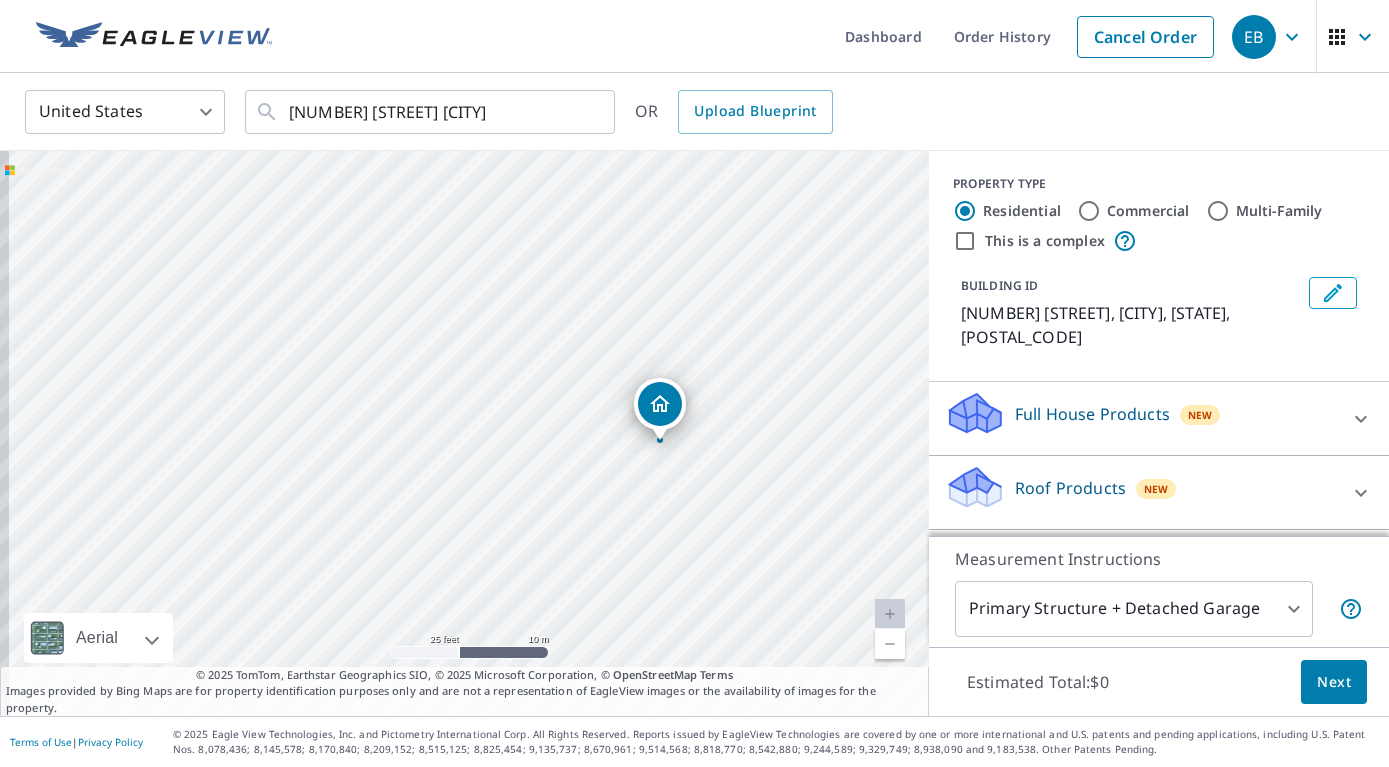 drag, startPoint x: 381, startPoint y: 503, endPoint x: 579, endPoint y: 513, distance: 198.25237 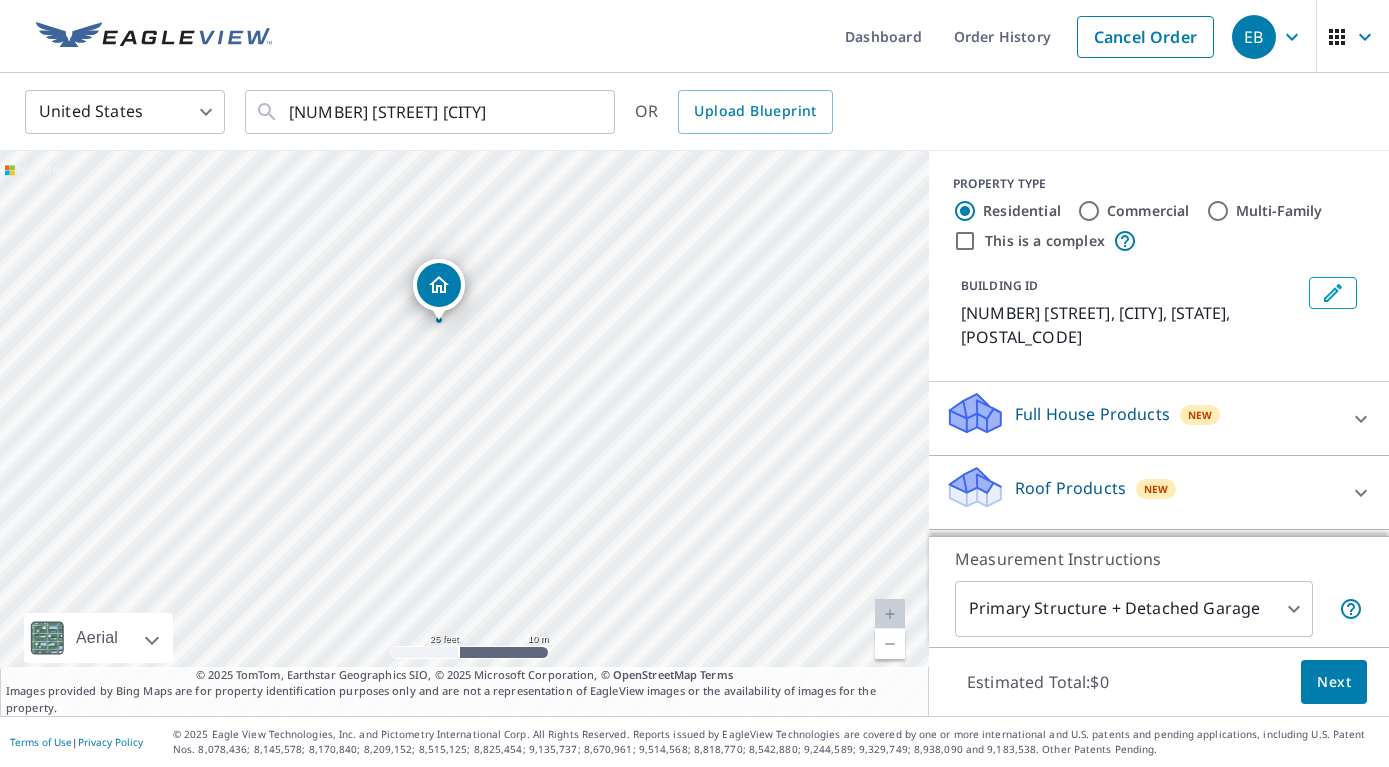 drag, startPoint x: 658, startPoint y: 409, endPoint x: 434, endPoint y: 289, distance: 254.11809 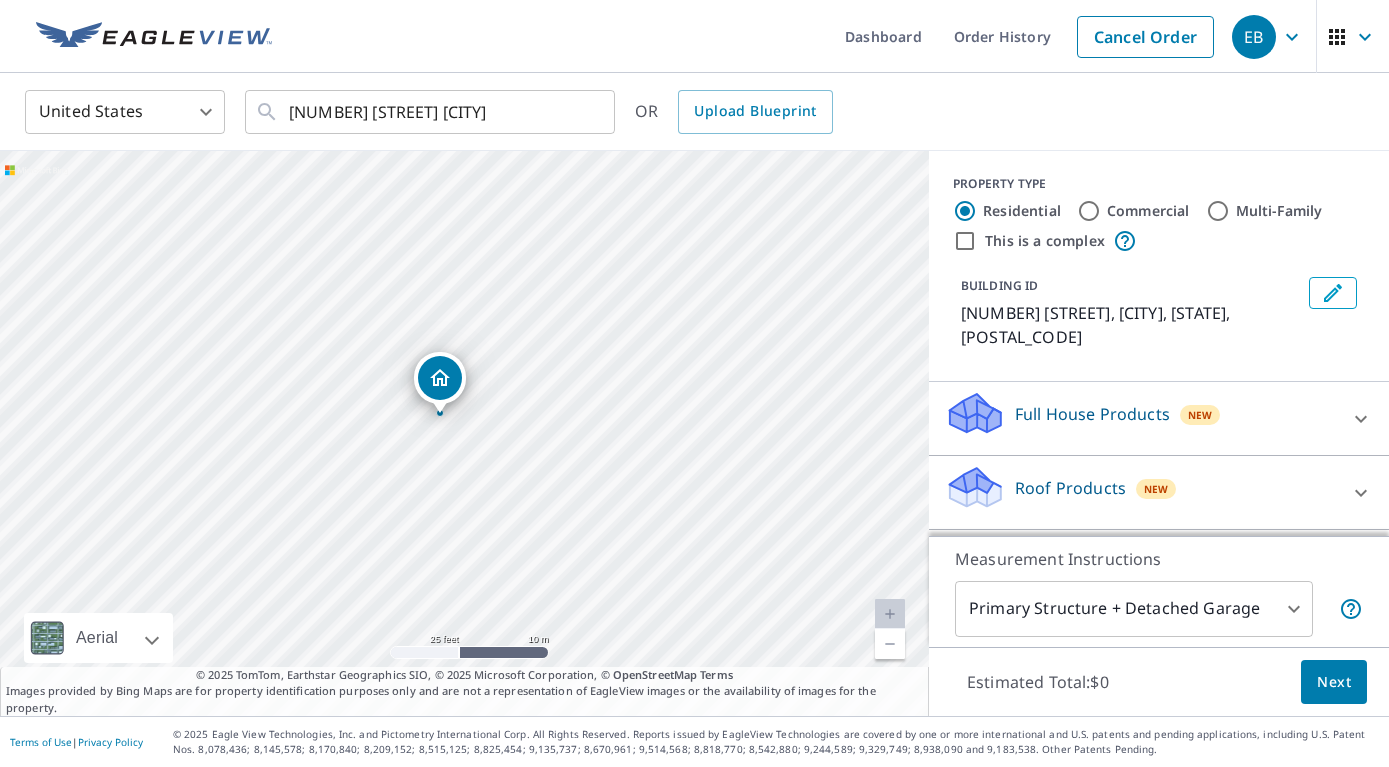 drag, startPoint x: 467, startPoint y: 389, endPoint x: 442, endPoint y: 372, distance: 30.232433 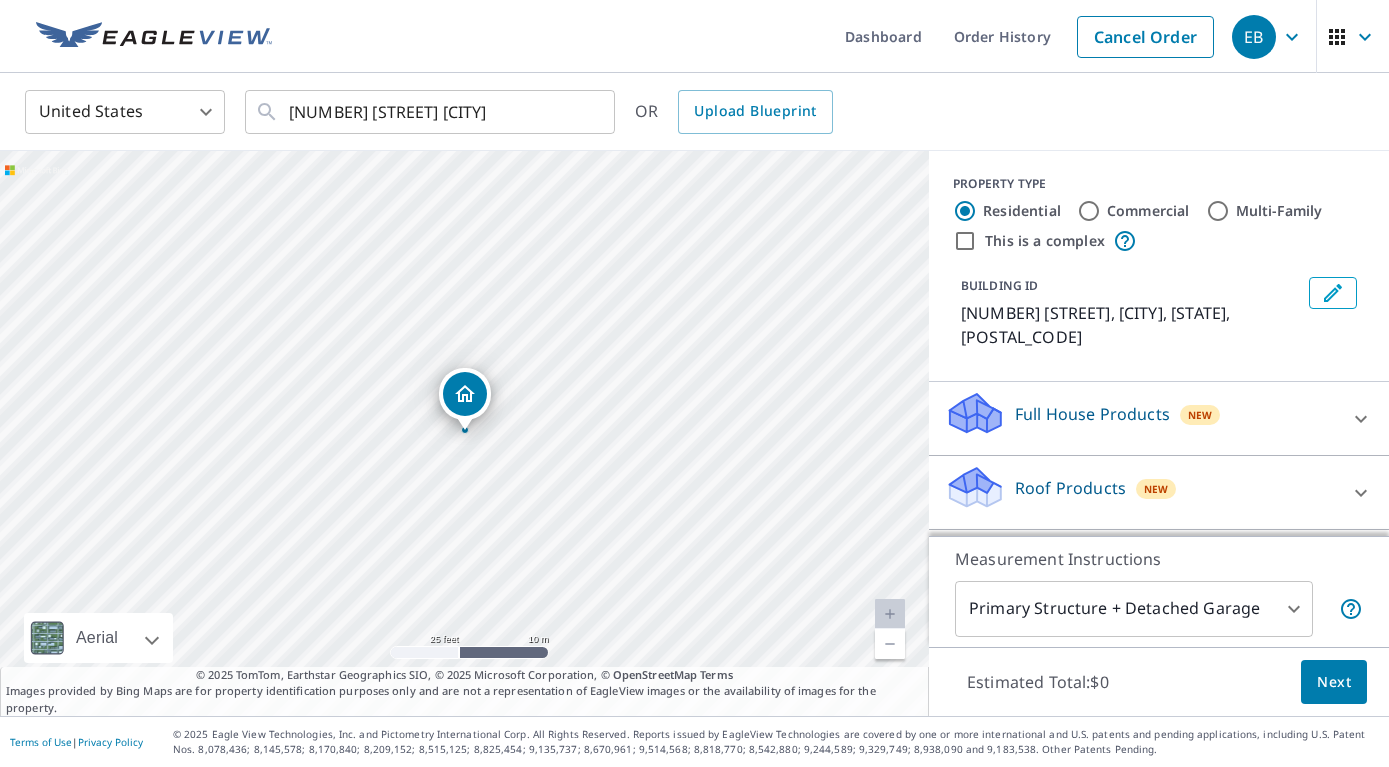 click at bounding box center (890, 614) 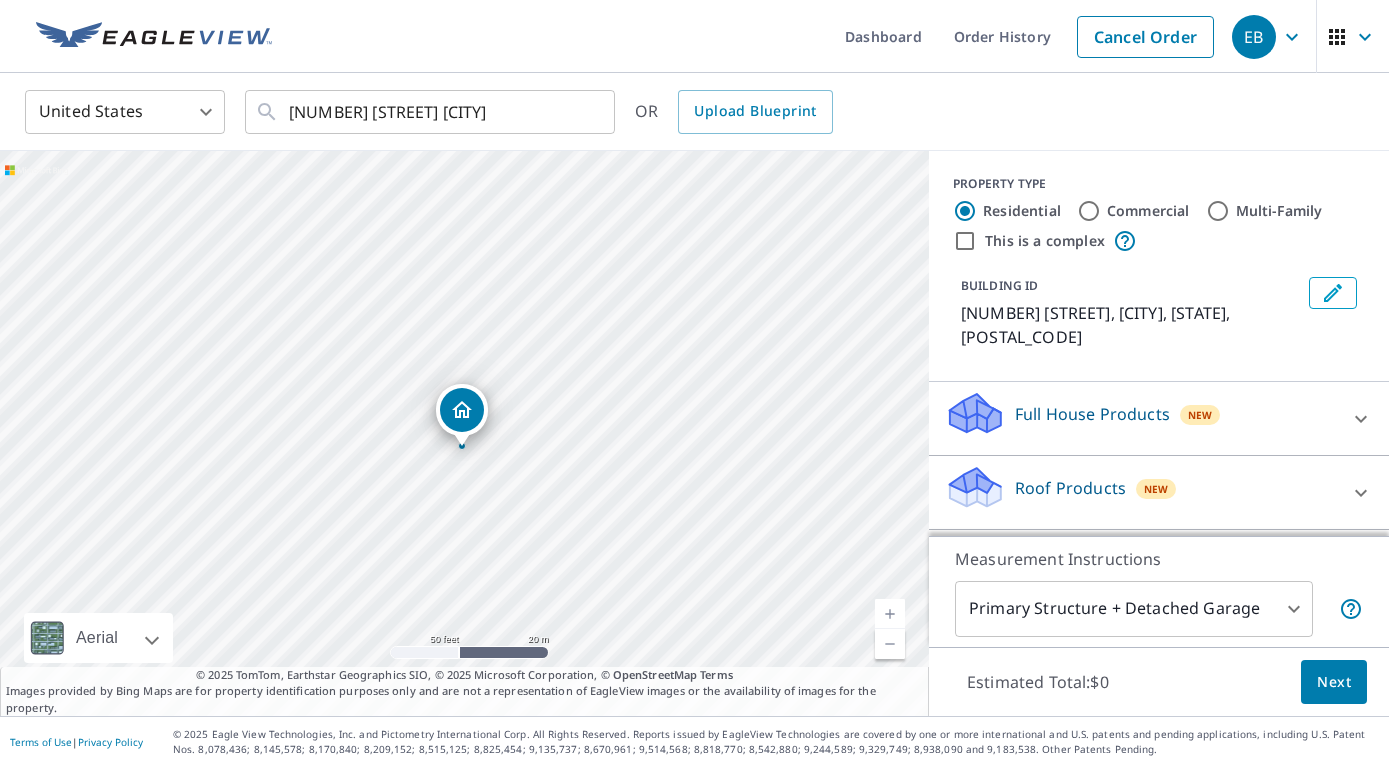 drag, startPoint x: 545, startPoint y: 230, endPoint x: 542, endPoint y: 246, distance: 16.27882 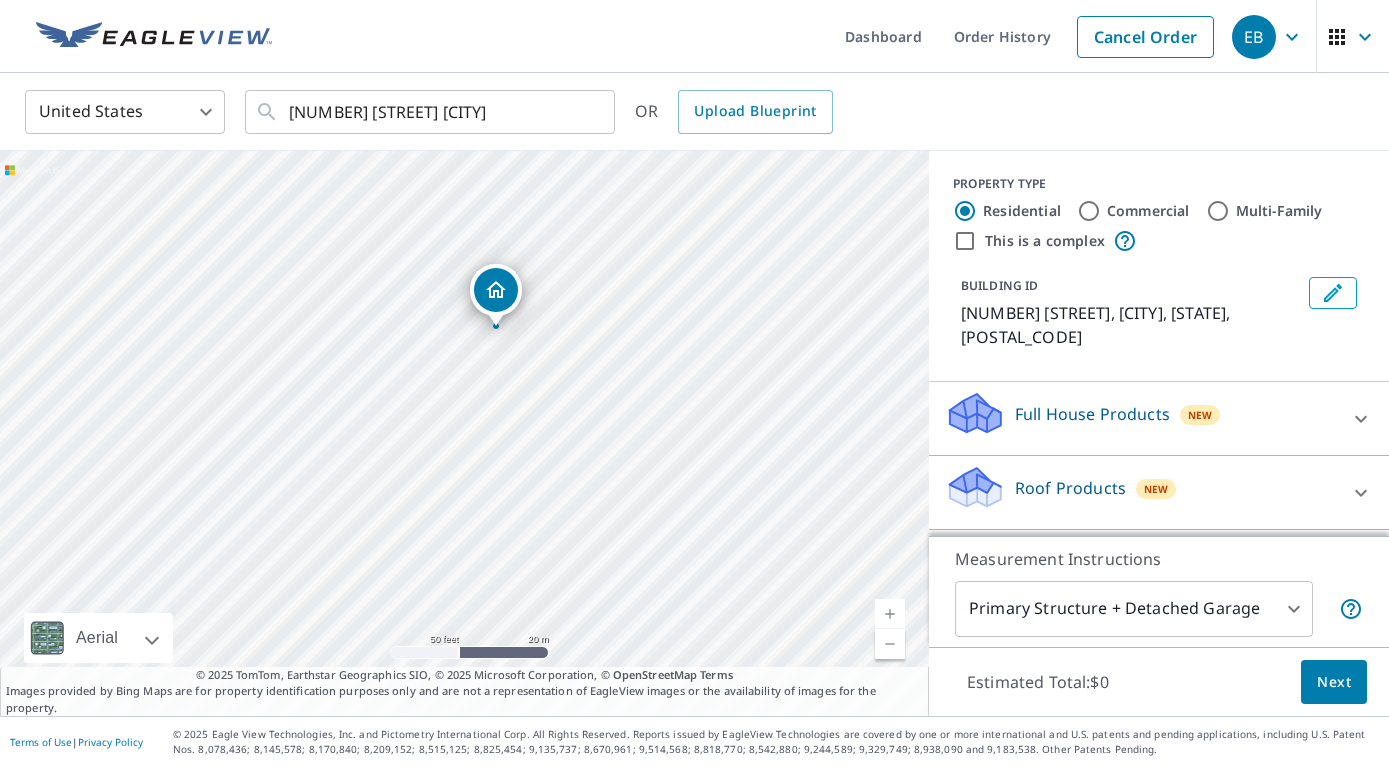drag, startPoint x: 498, startPoint y: 459, endPoint x: 532, endPoint y: 339, distance: 124.723694 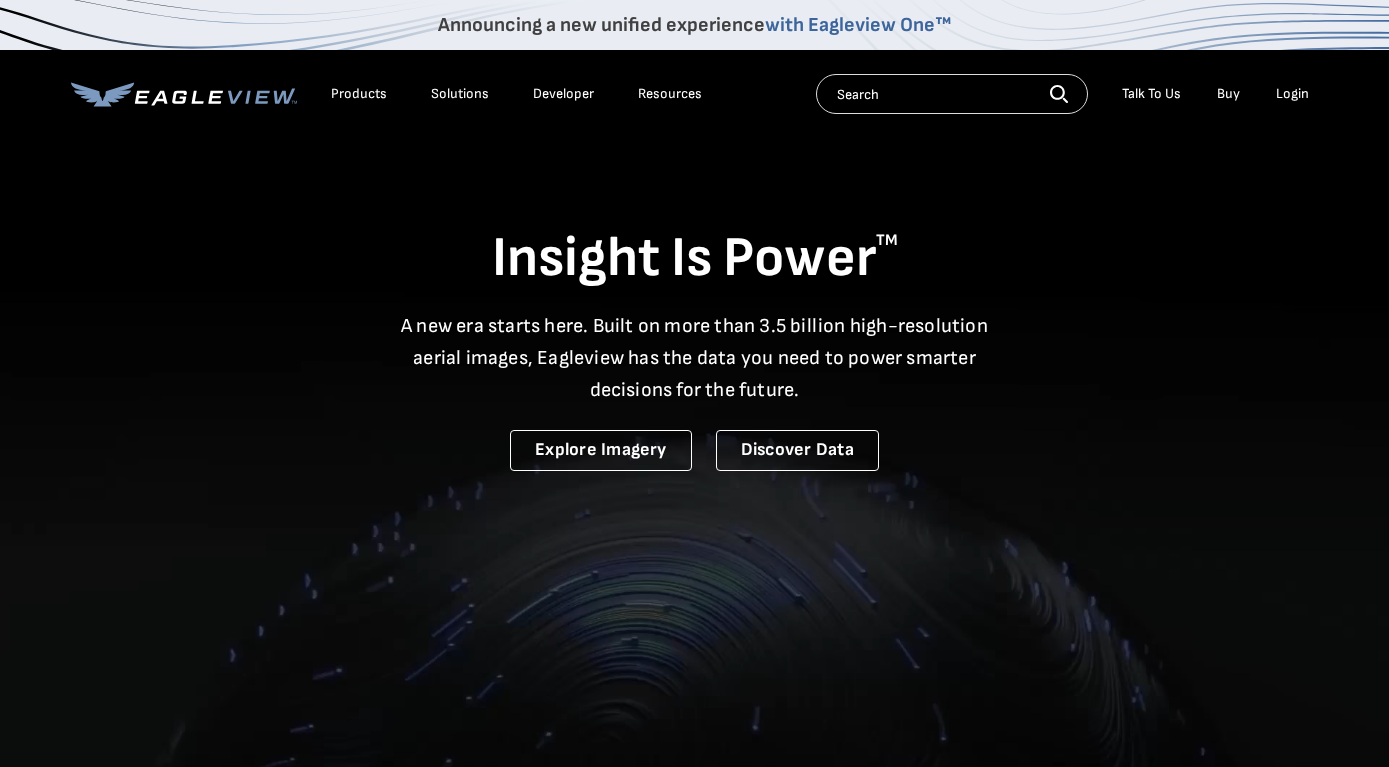 scroll, scrollTop: 0, scrollLeft: 0, axis: both 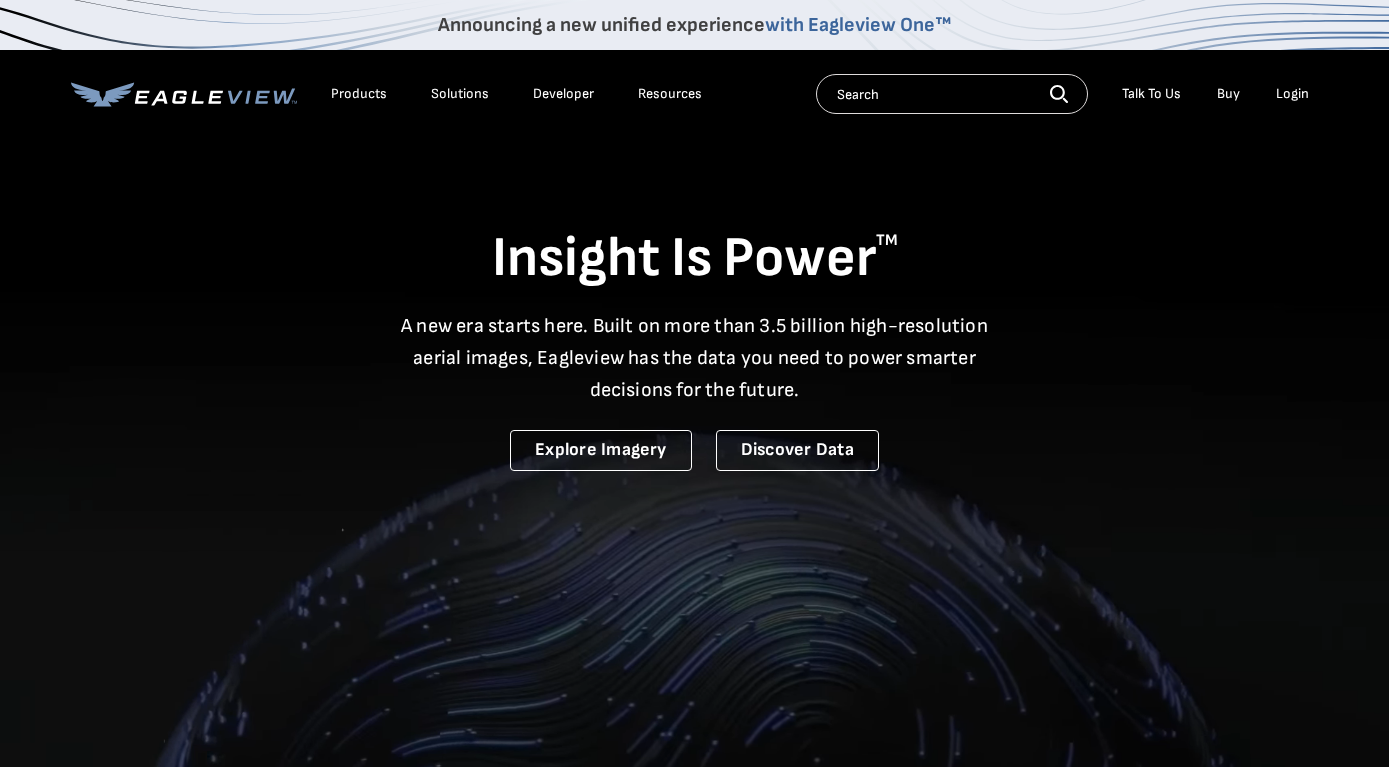 click on "Login" at bounding box center (1292, 94) 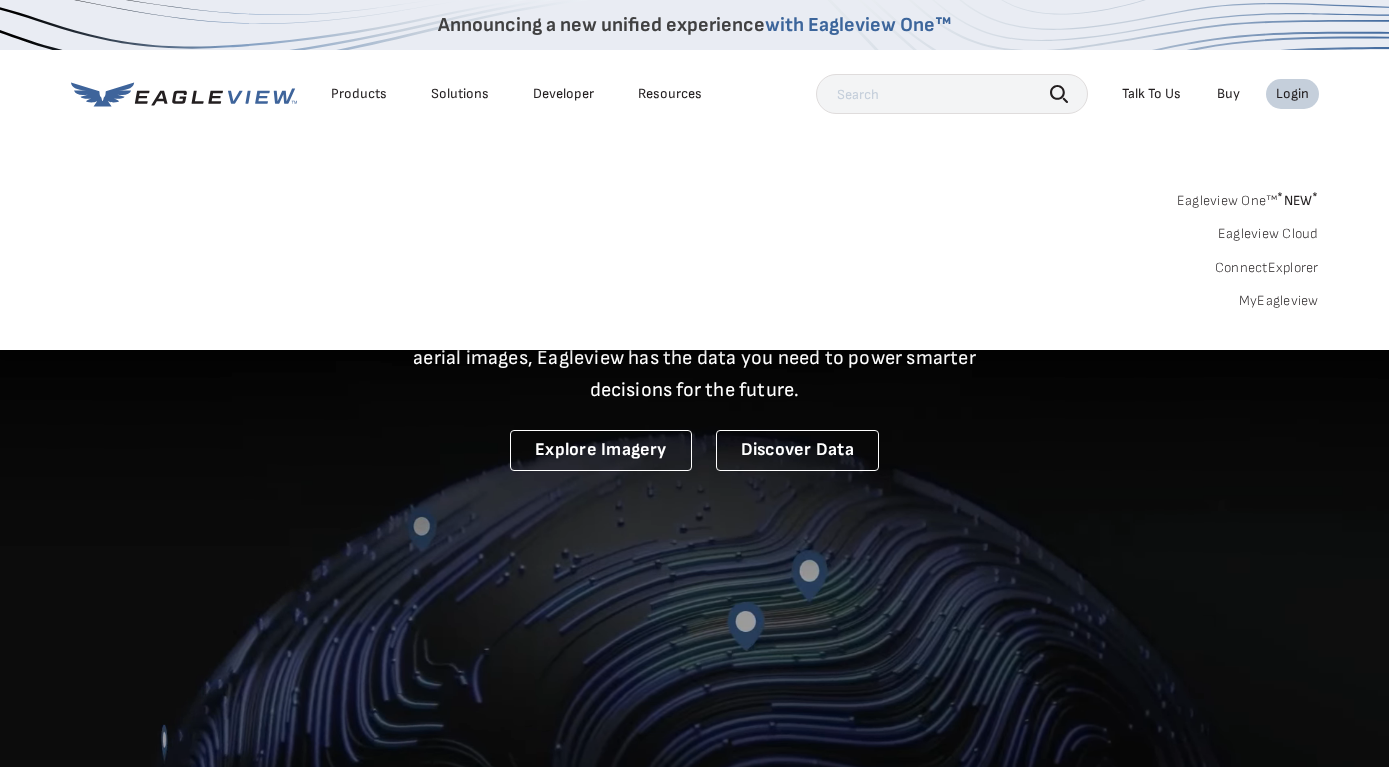 click on "MyEagleview" at bounding box center [1279, 301] 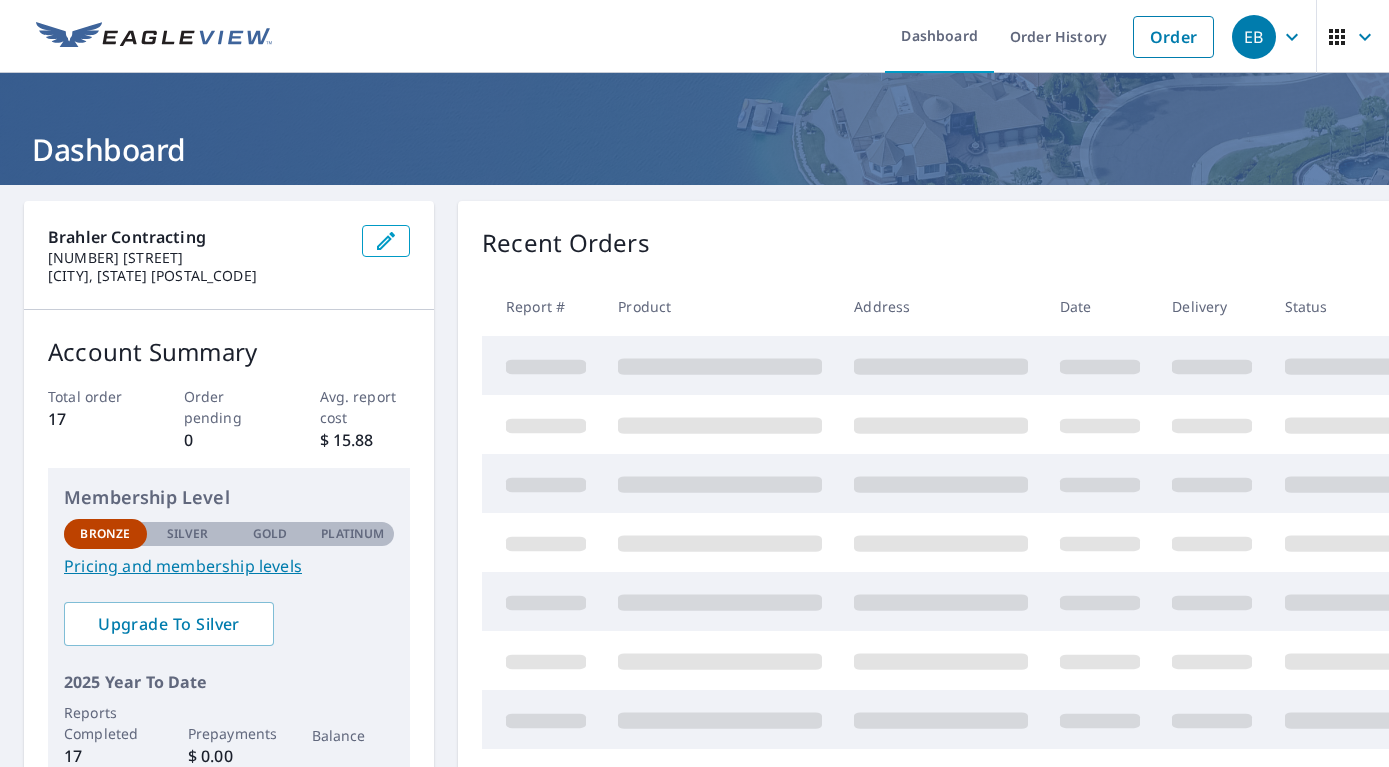 scroll, scrollTop: 0, scrollLeft: 0, axis: both 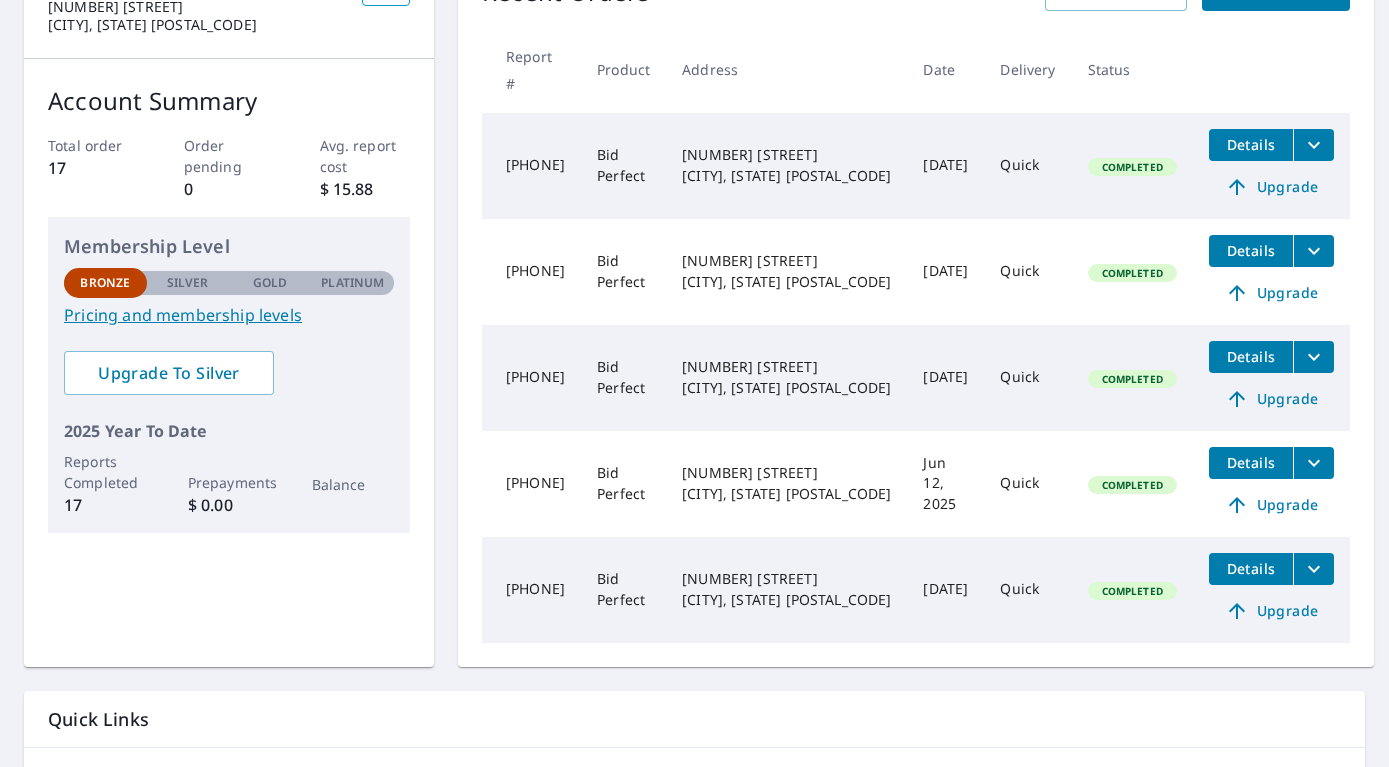 click on "Details" at bounding box center (1251, 568) 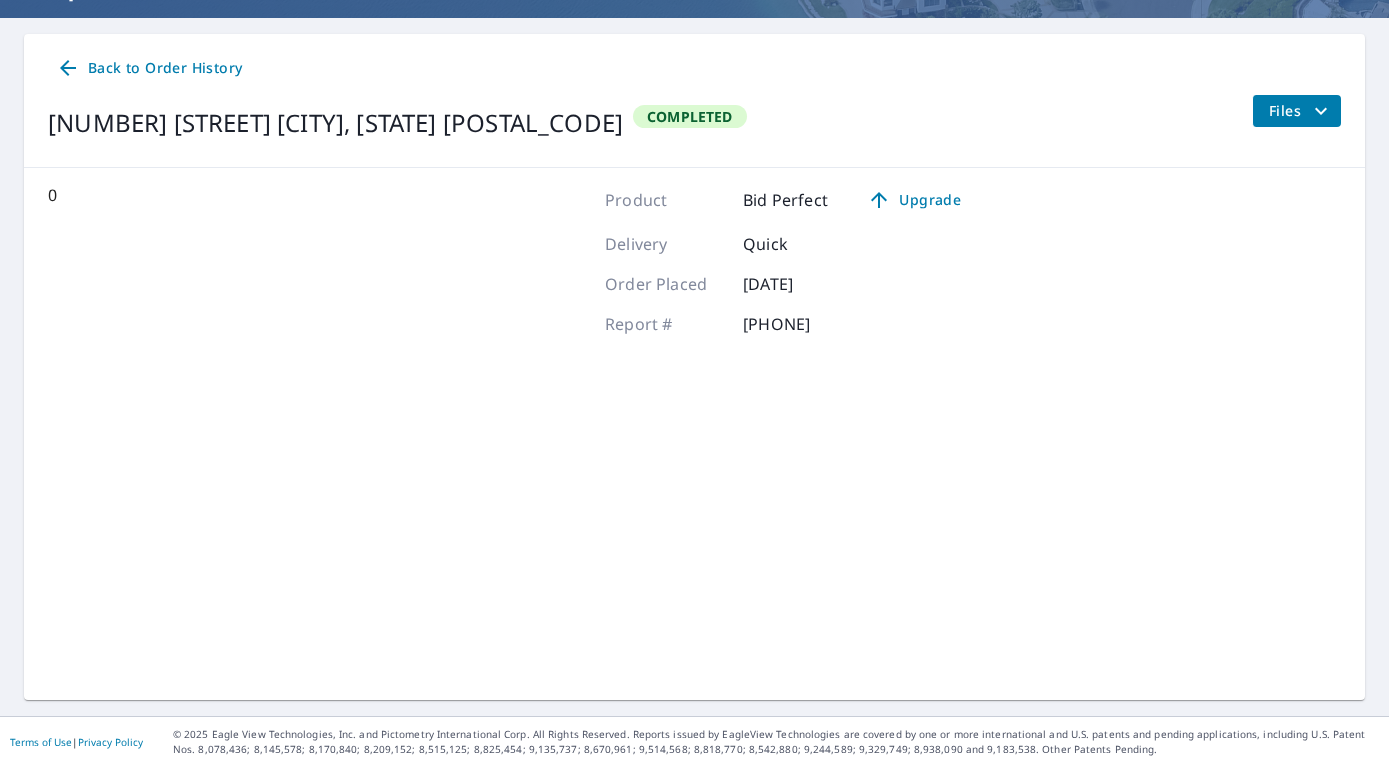 scroll, scrollTop: 167, scrollLeft: 0, axis: vertical 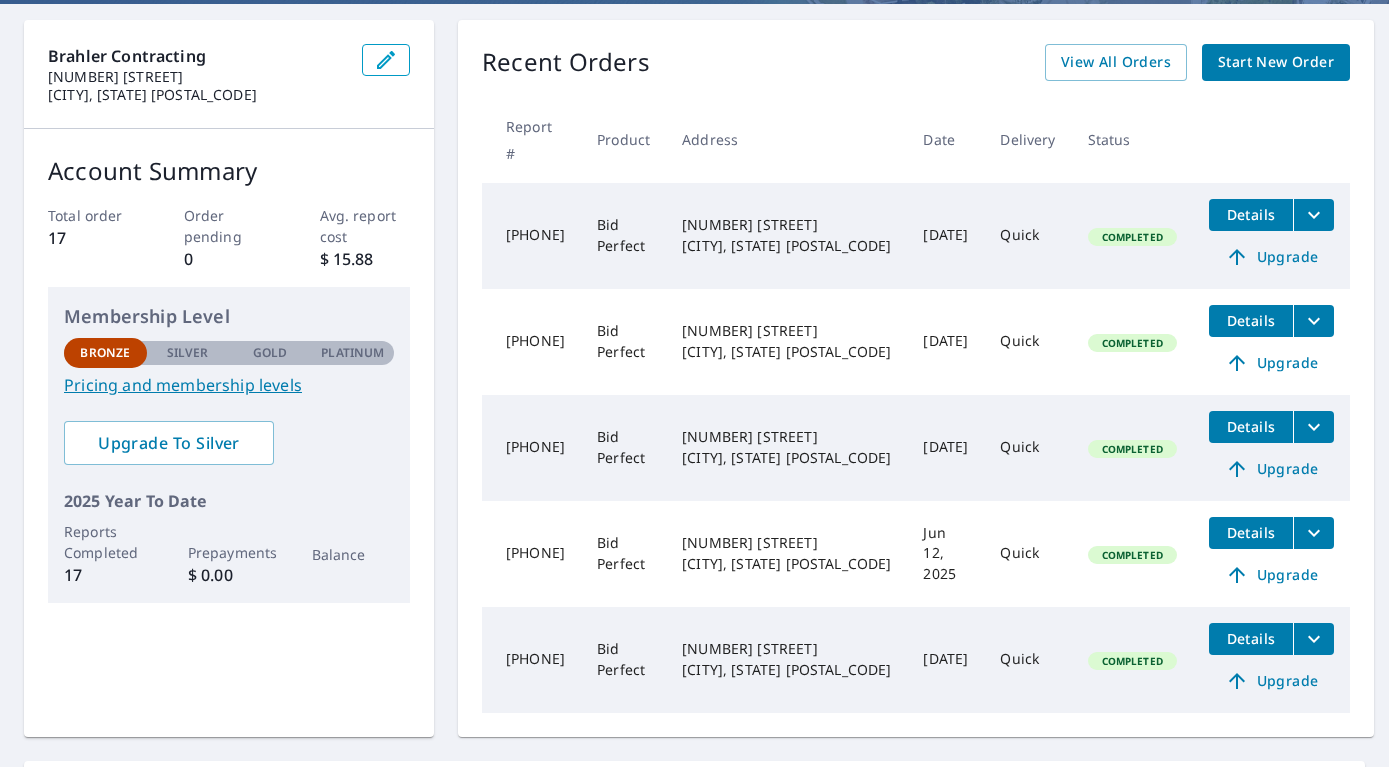 click on "Completed" at bounding box center (1132, 661) 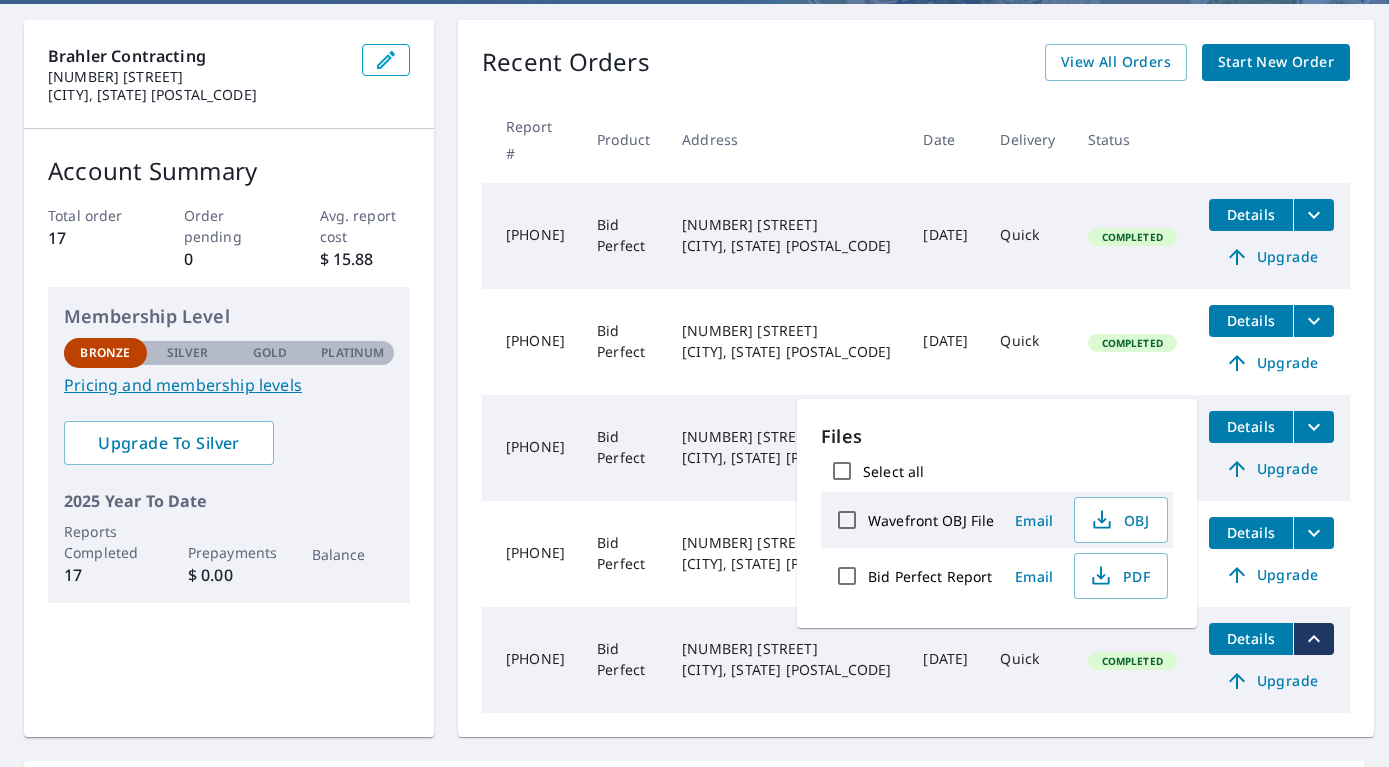 click on "Details" at bounding box center (1251, 638) 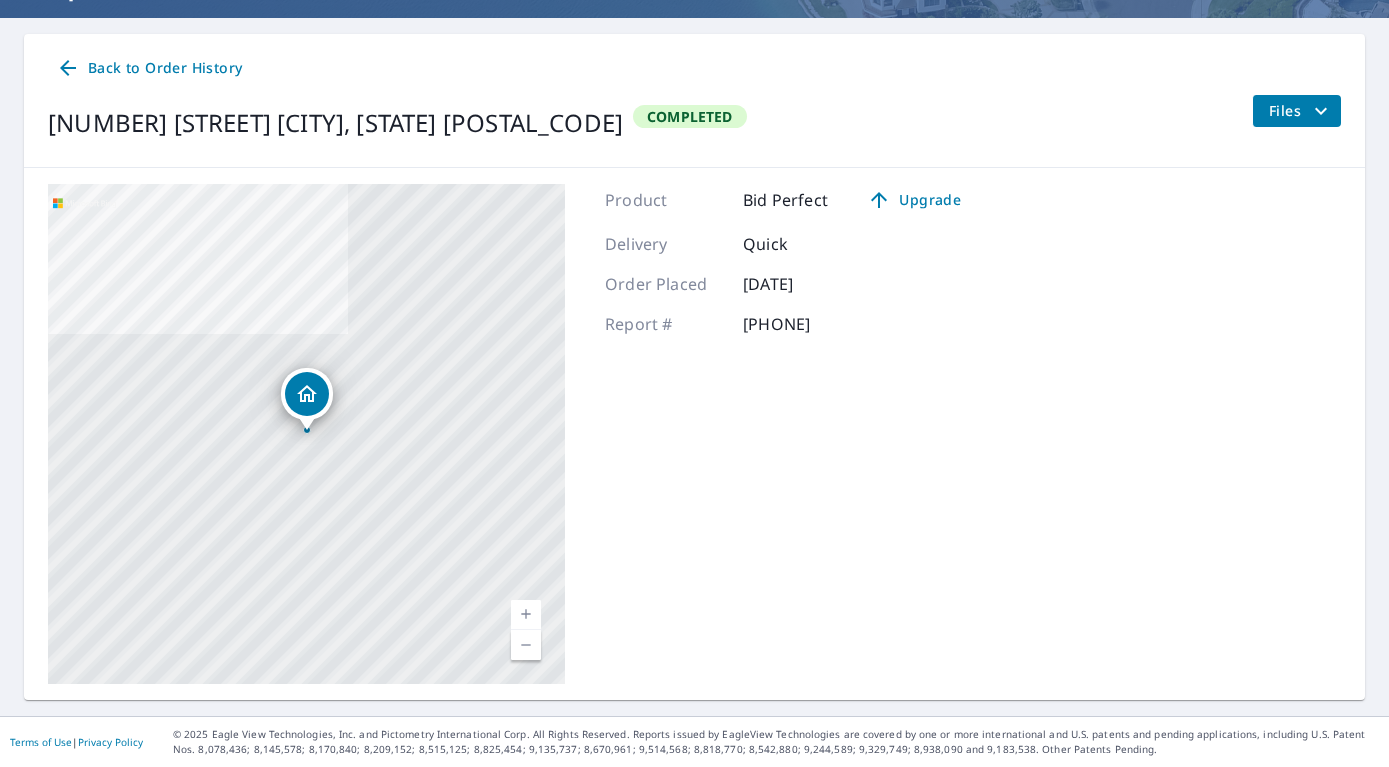 click on "Files" at bounding box center [1301, 111] 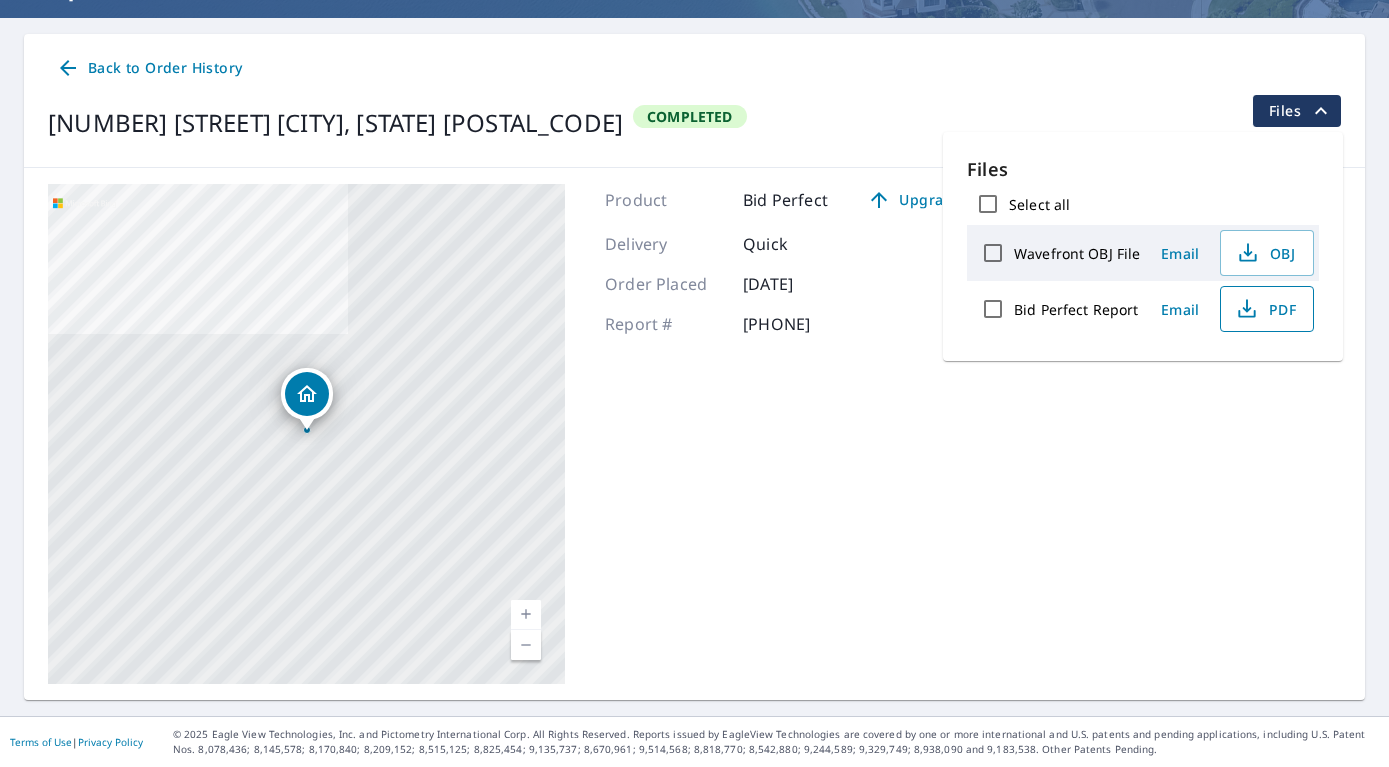 click on "PDF" at bounding box center [1265, 309] 